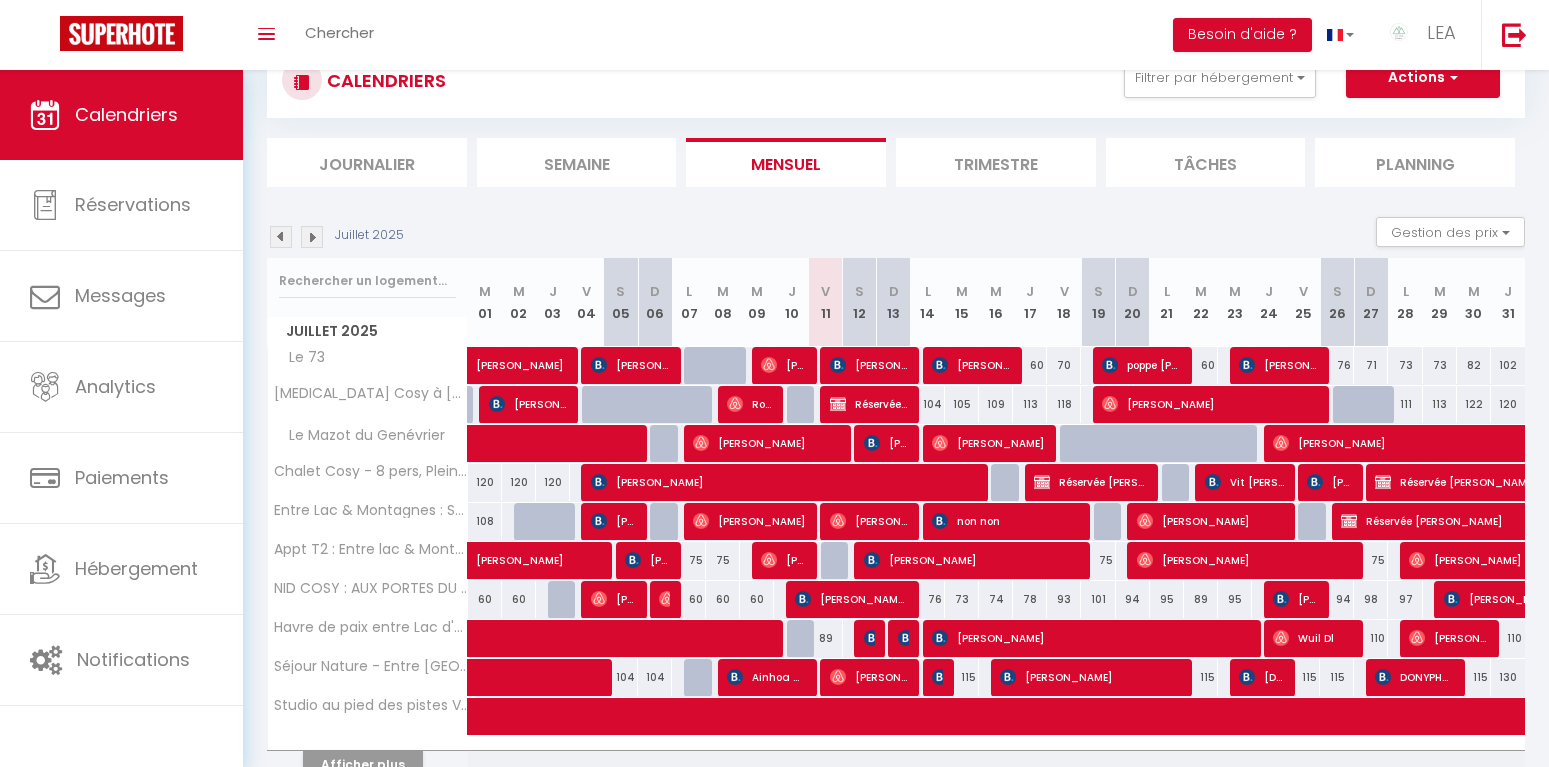 scroll, scrollTop: 0, scrollLeft: 0, axis: both 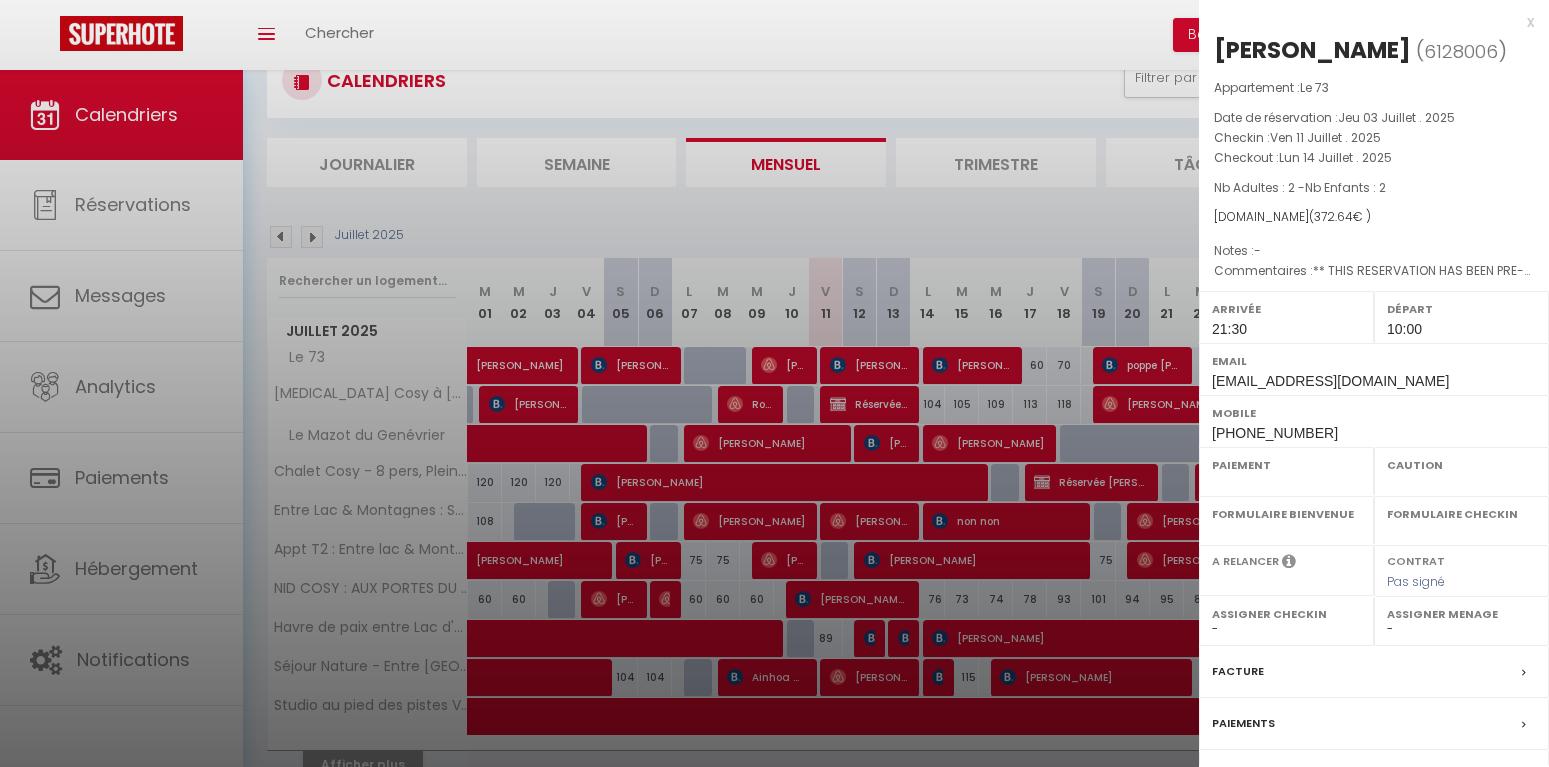 select on "OK" 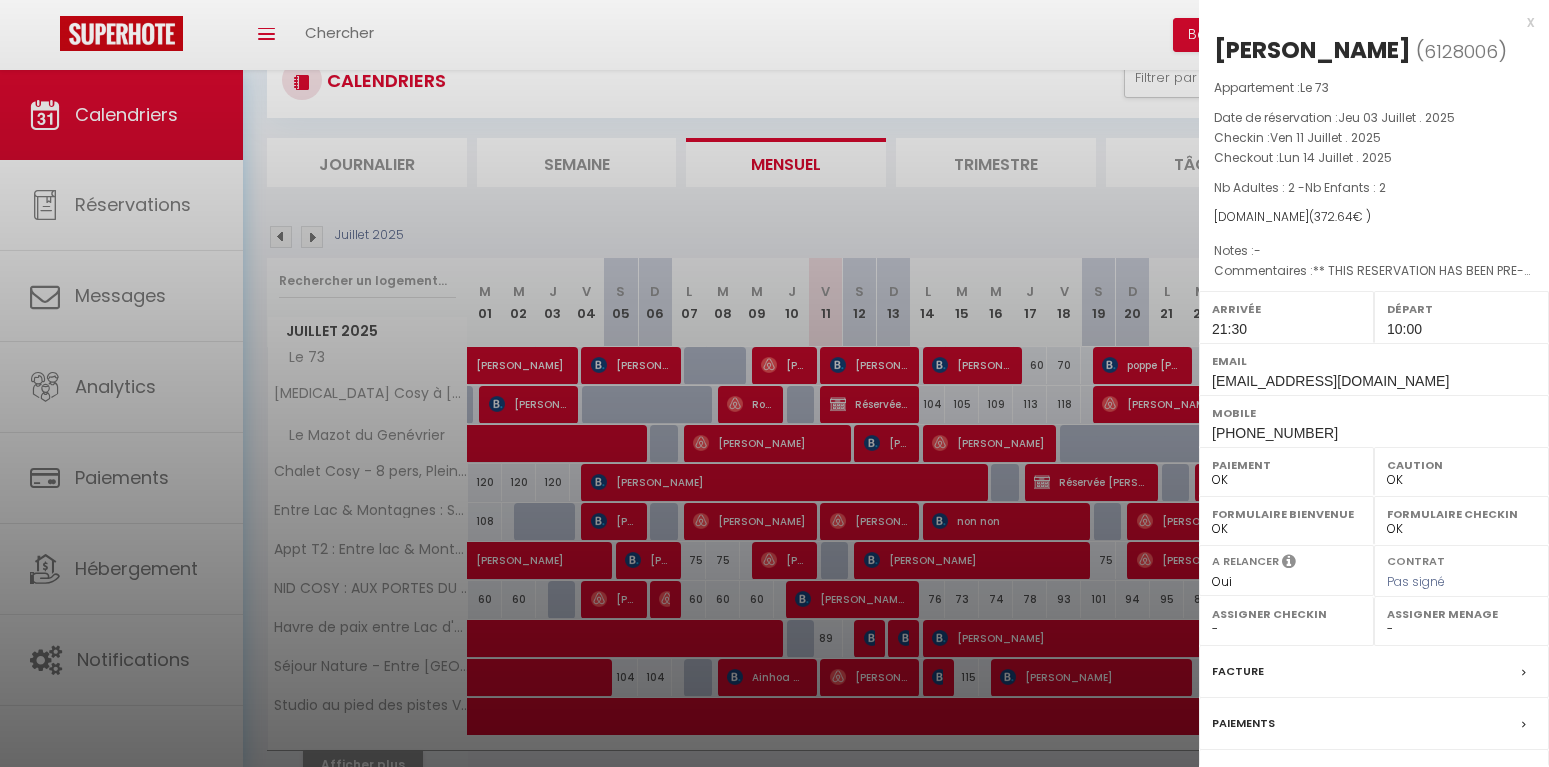 scroll, scrollTop: 165, scrollLeft: 0, axis: vertical 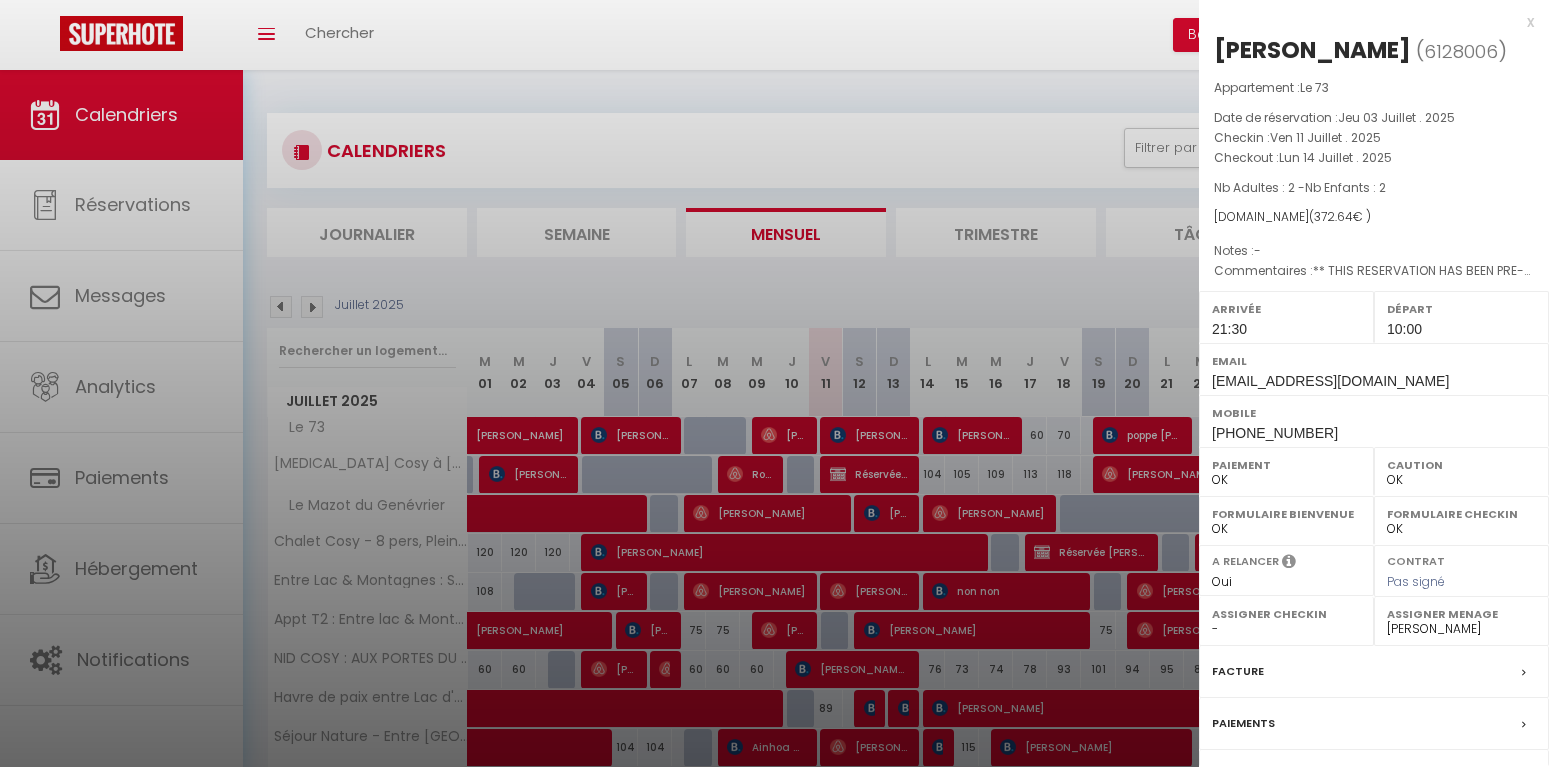 click on "x" at bounding box center (1366, 22) 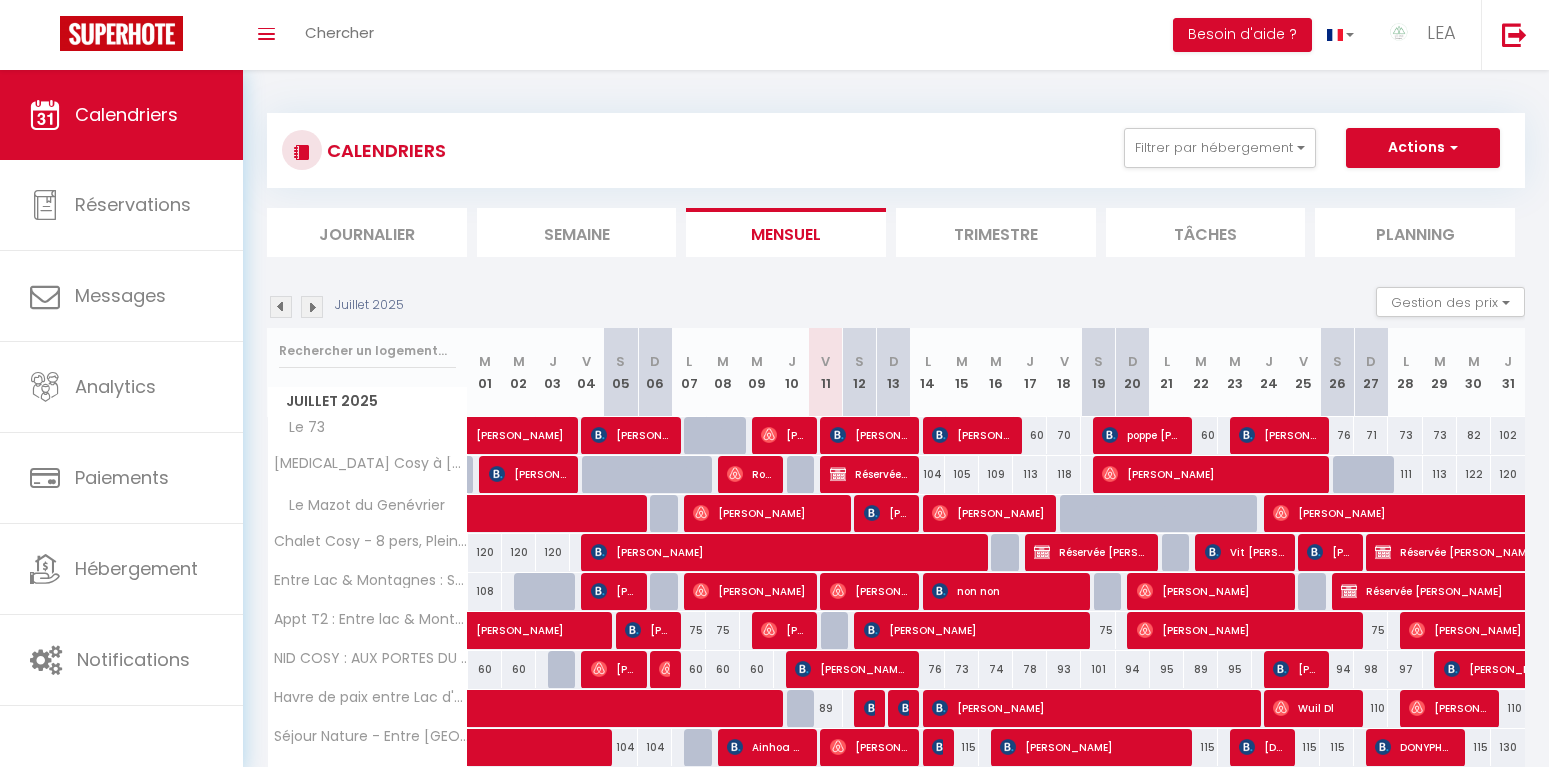click on "Rose B" at bounding box center [749, 474] 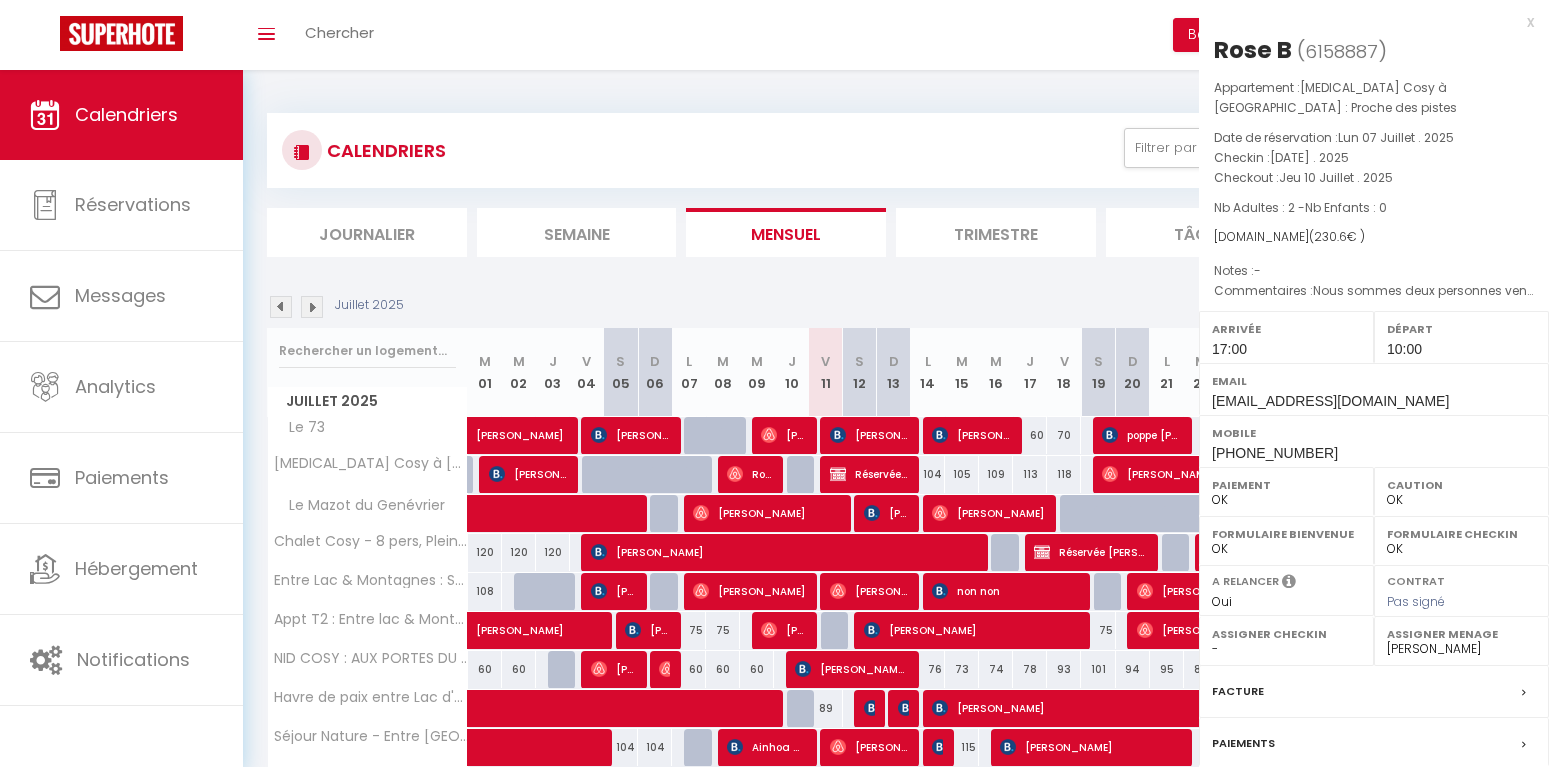 select on "37091" 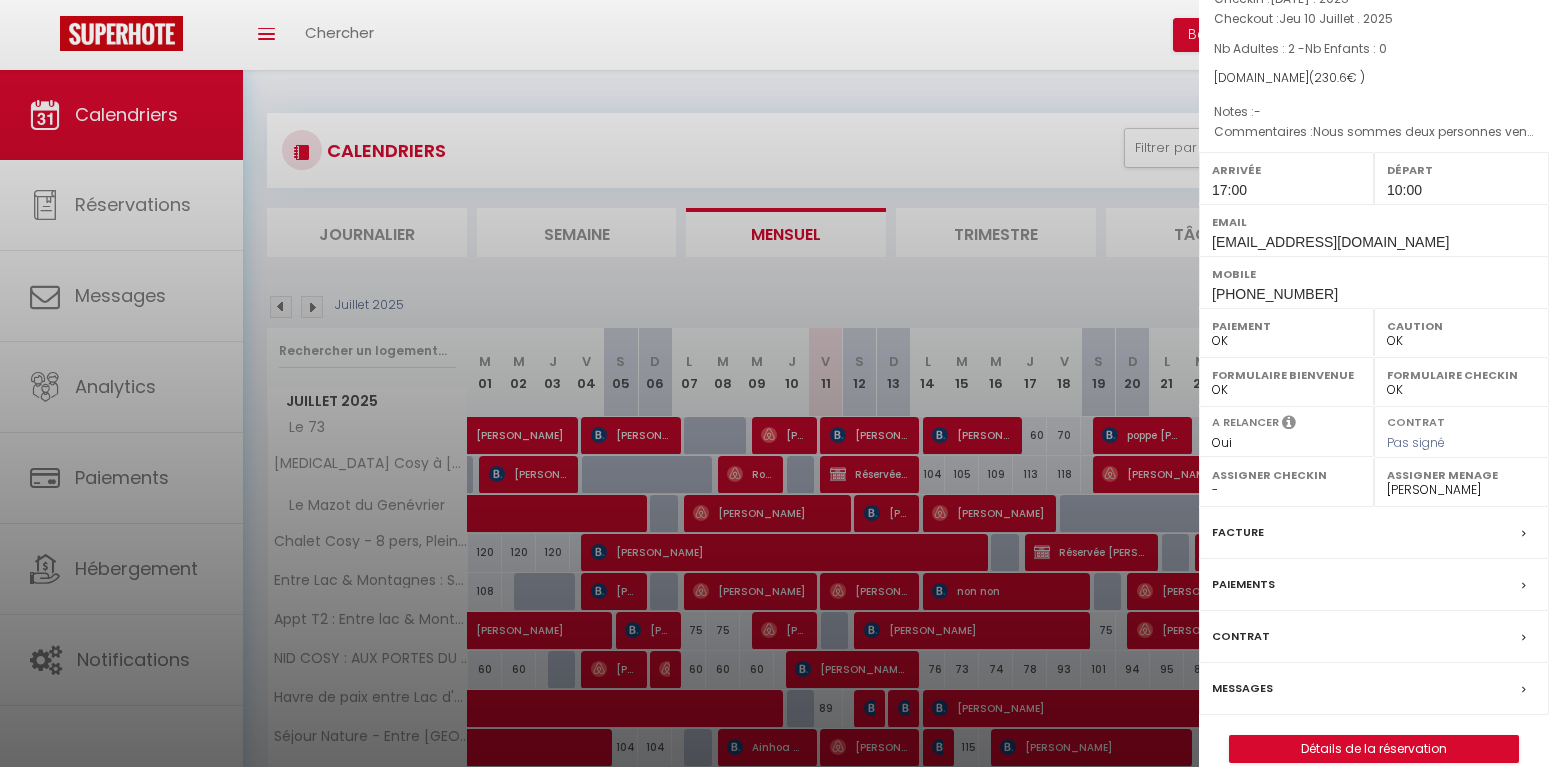 scroll, scrollTop: 185, scrollLeft: 0, axis: vertical 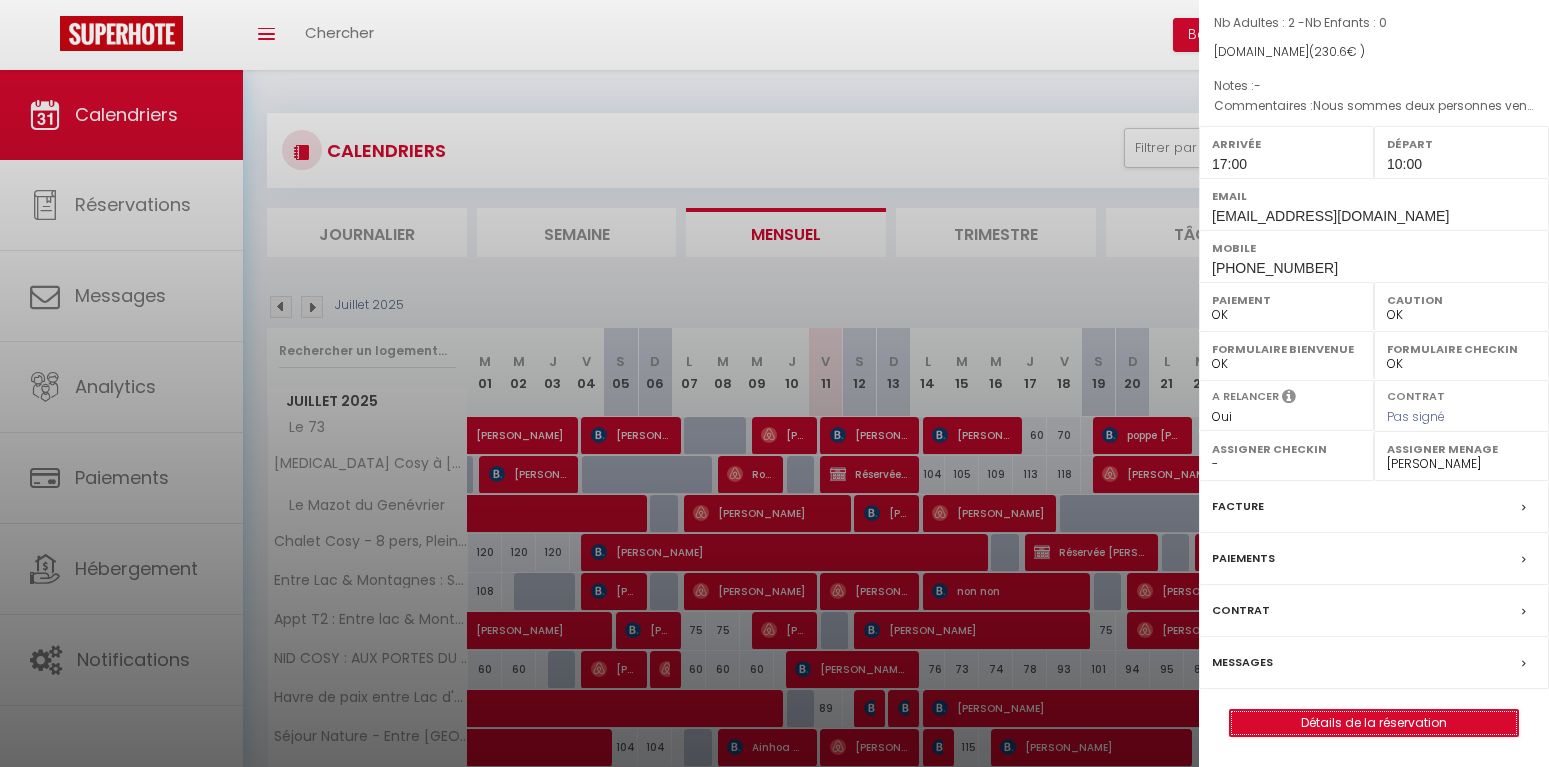 click on "Détails de la réservation" at bounding box center [1374, 723] 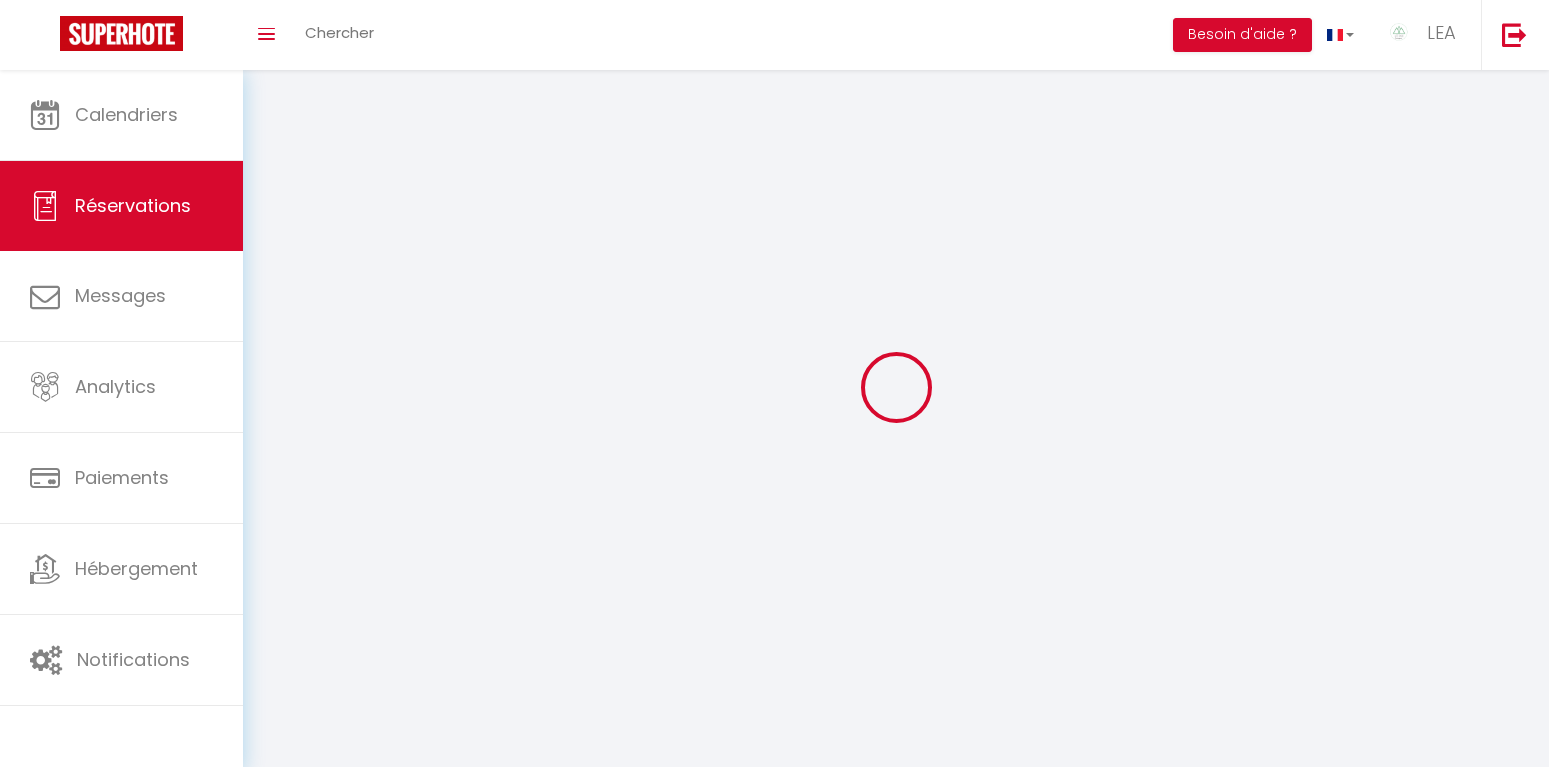 select 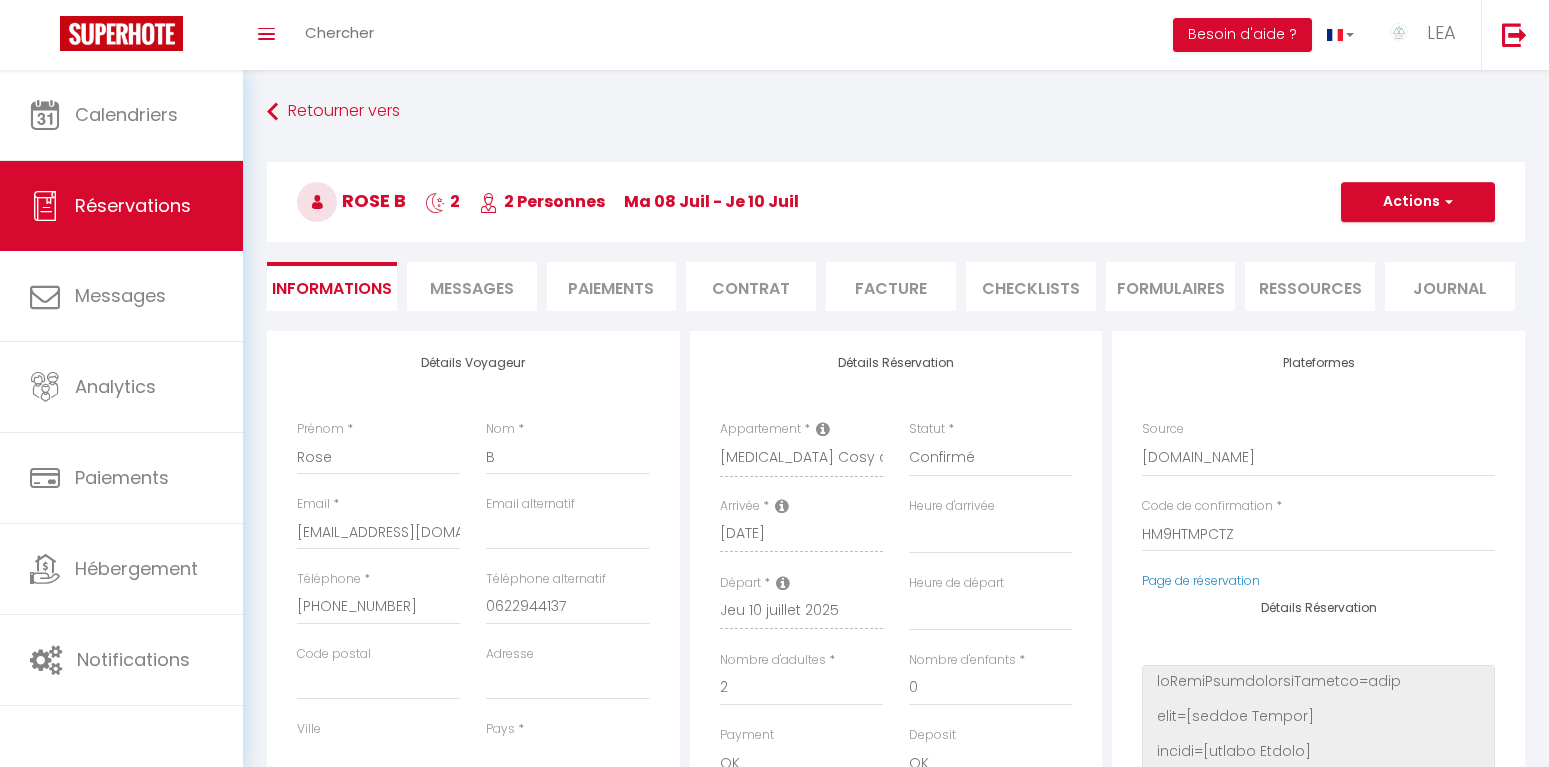 select 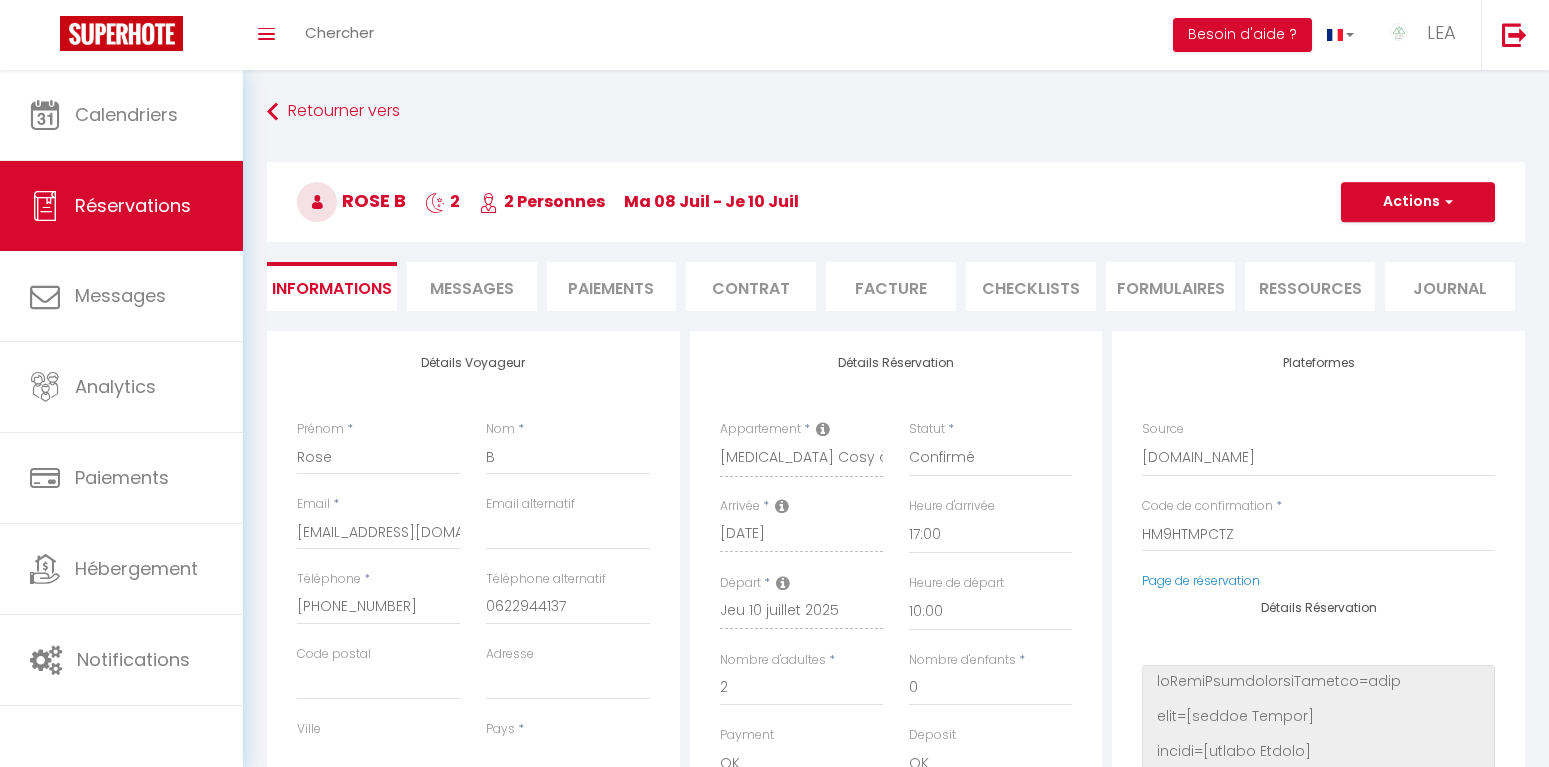 select 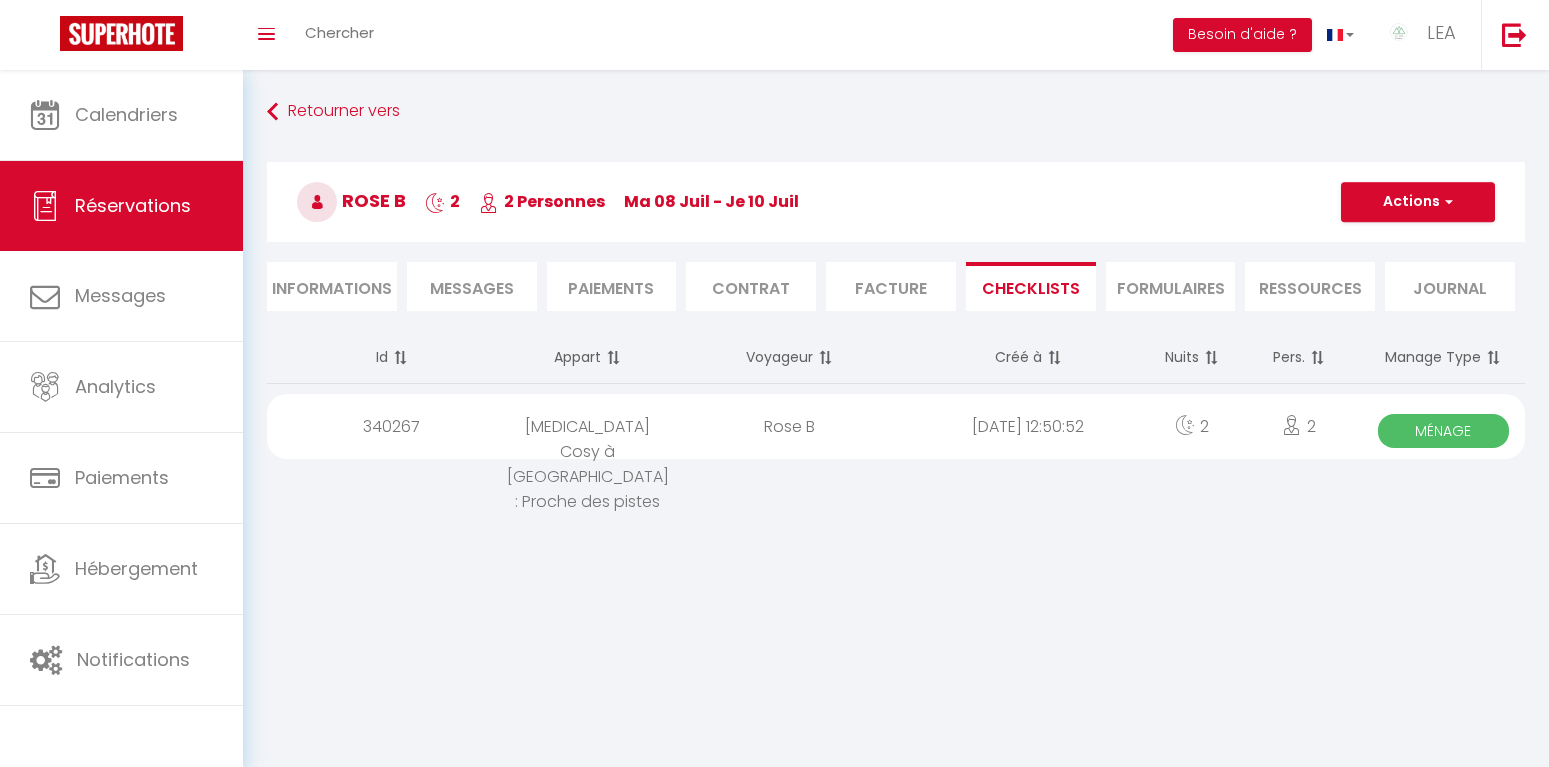 click on "[DATE] 12:50:52" at bounding box center (1028, 426) 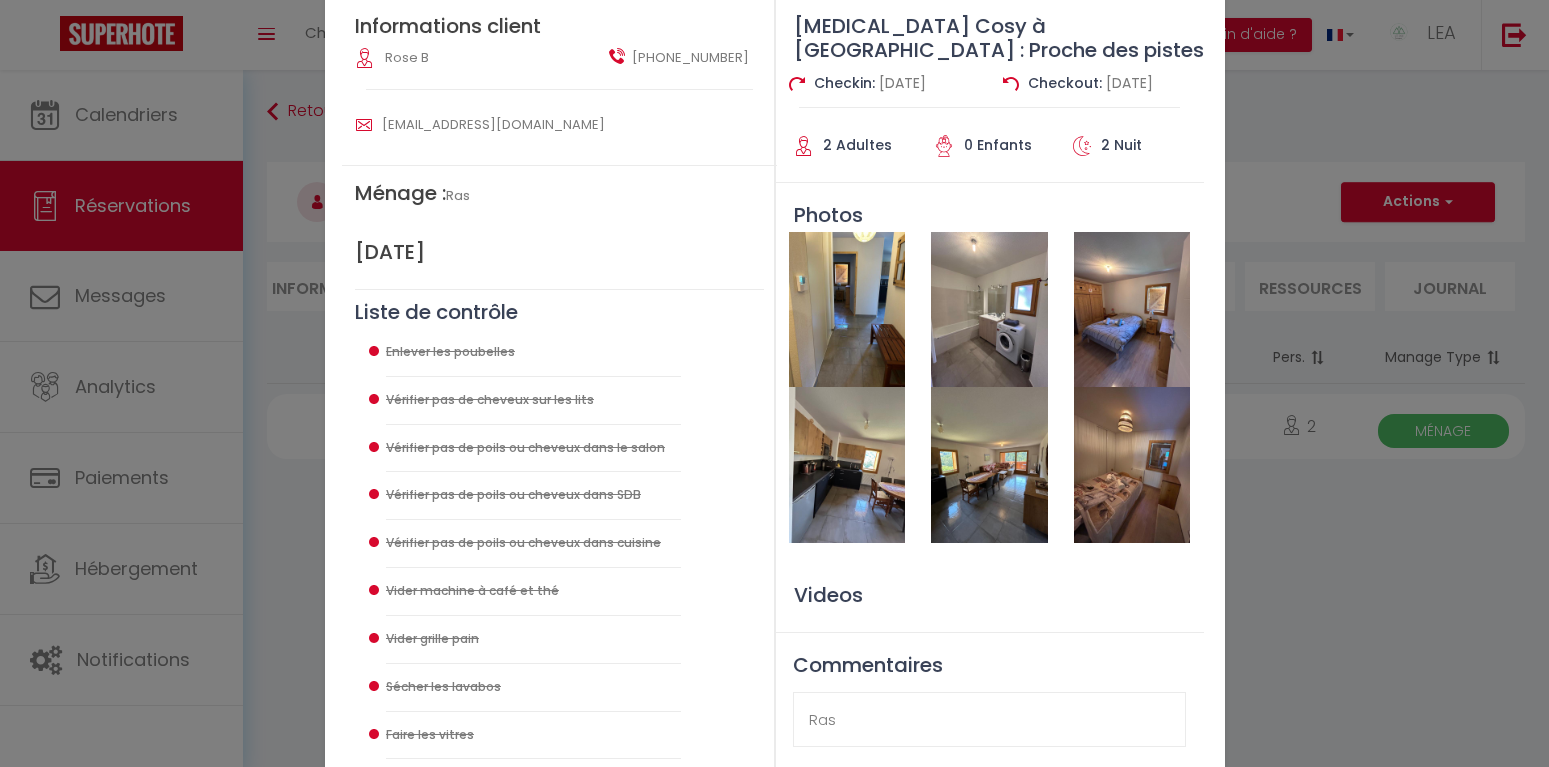 scroll, scrollTop: 0, scrollLeft: 0, axis: both 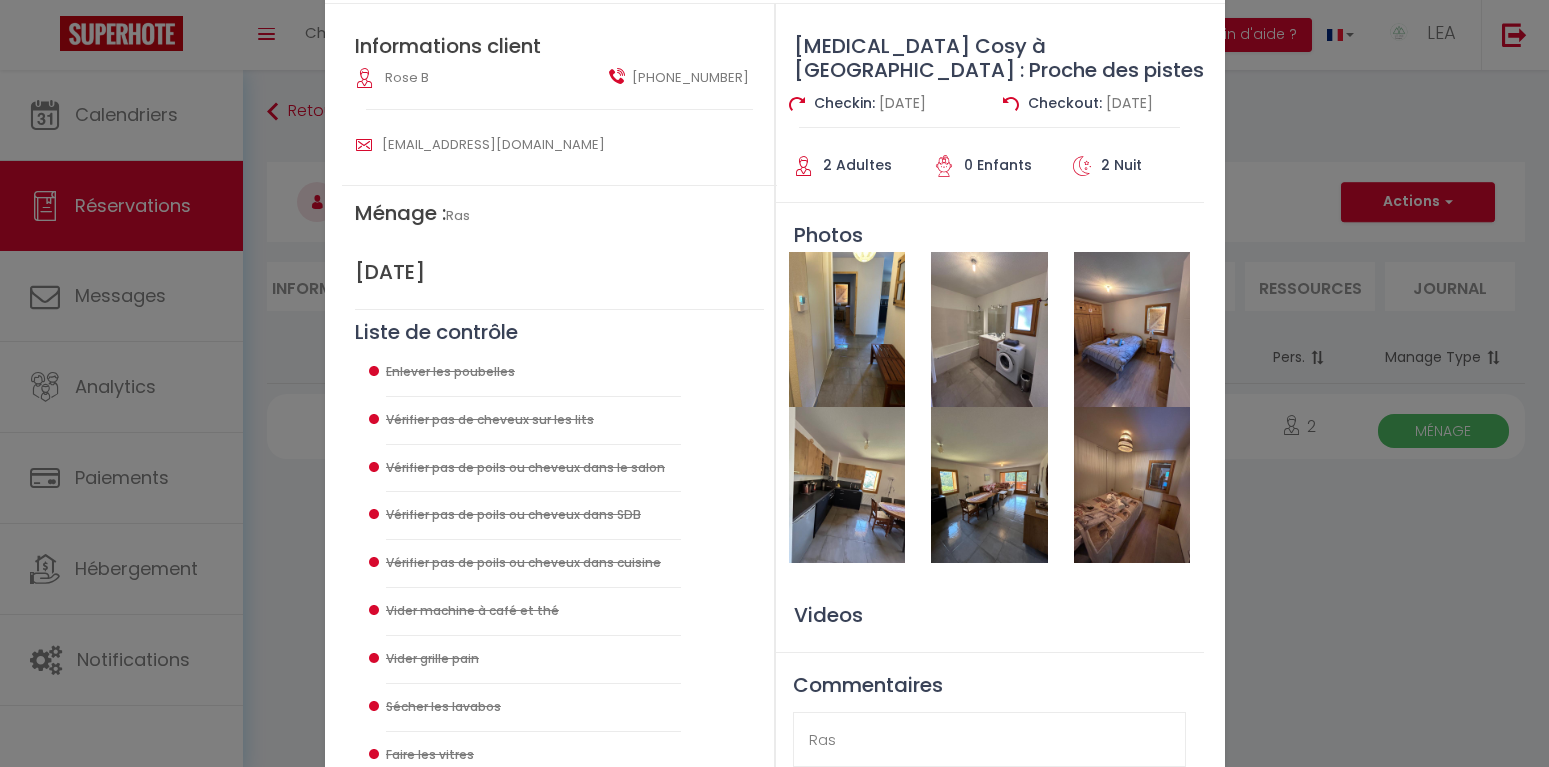 click at bounding box center [847, 329] 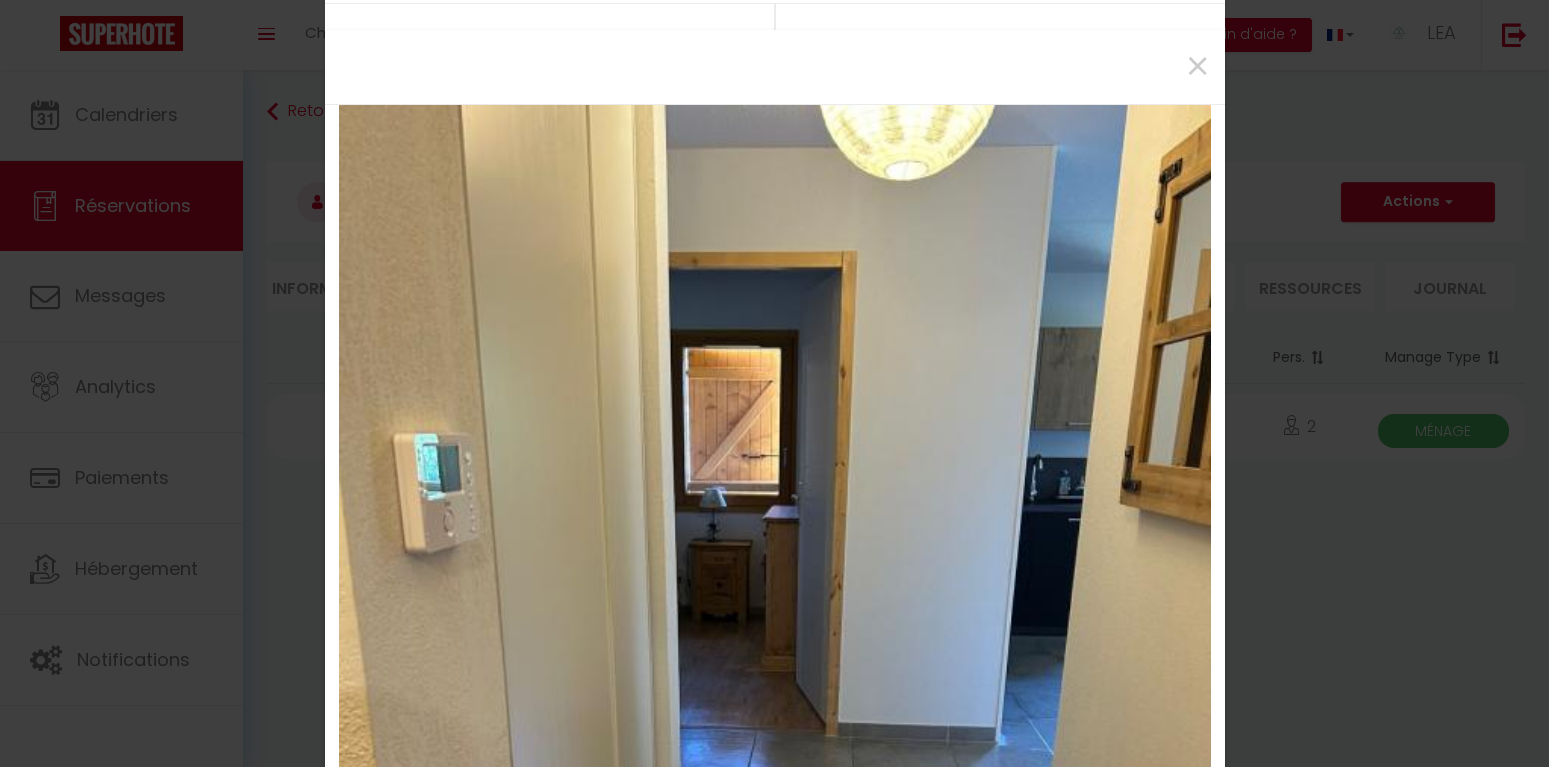 scroll, scrollTop: 102, scrollLeft: 0, axis: vertical 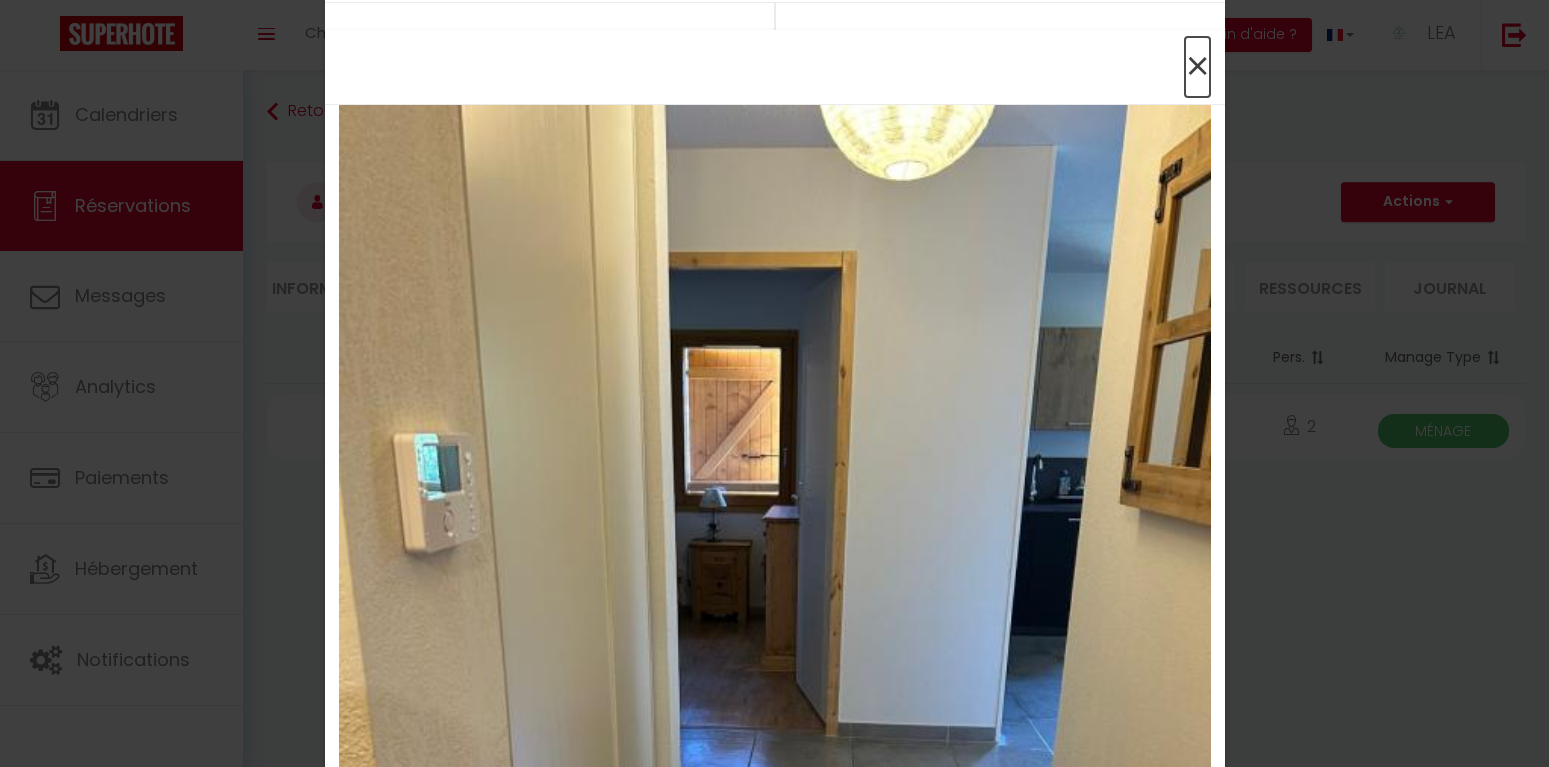 click on "×" at bounding box center (1197, 67) 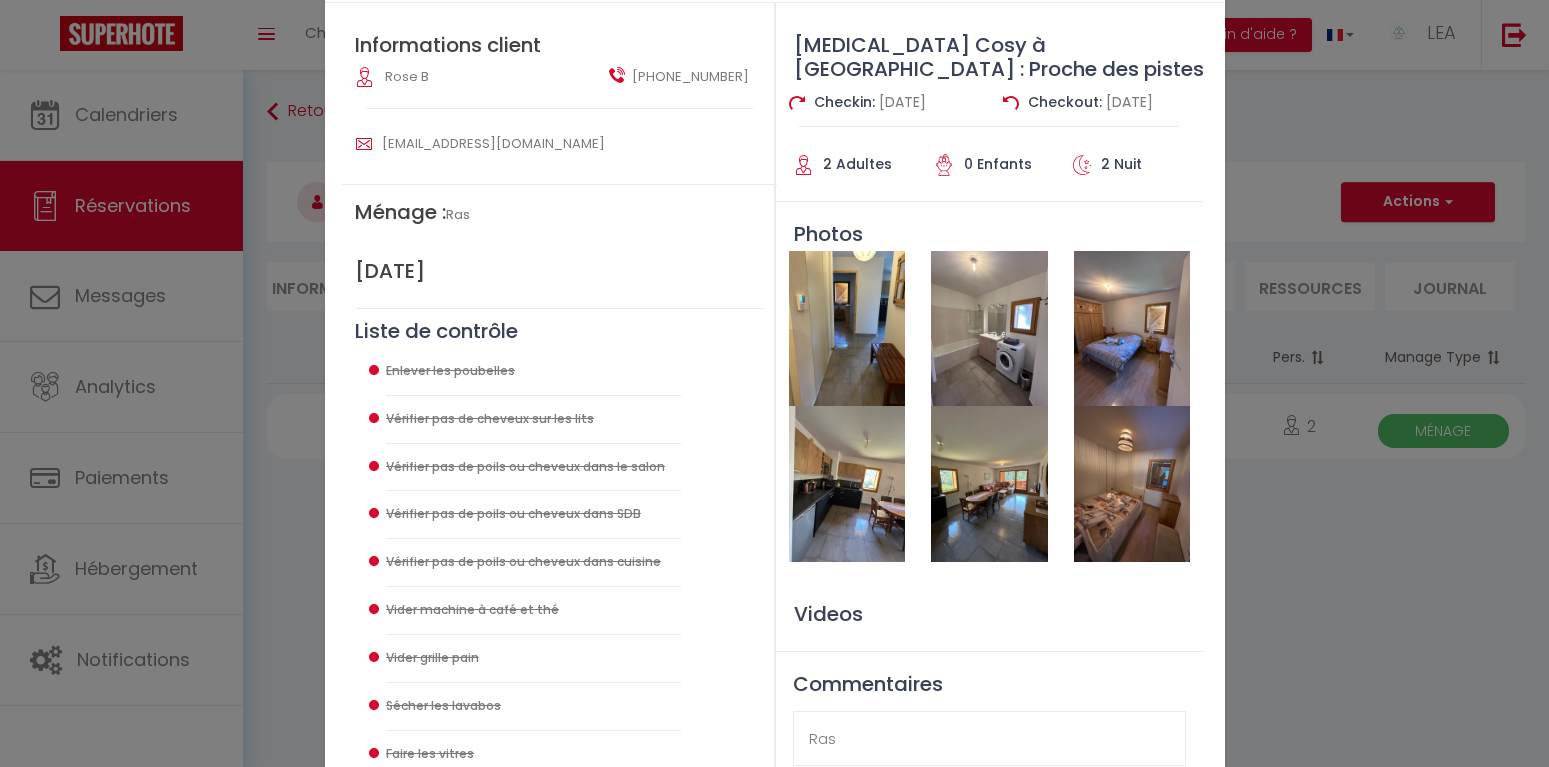 click at bounding box center (989, 483) 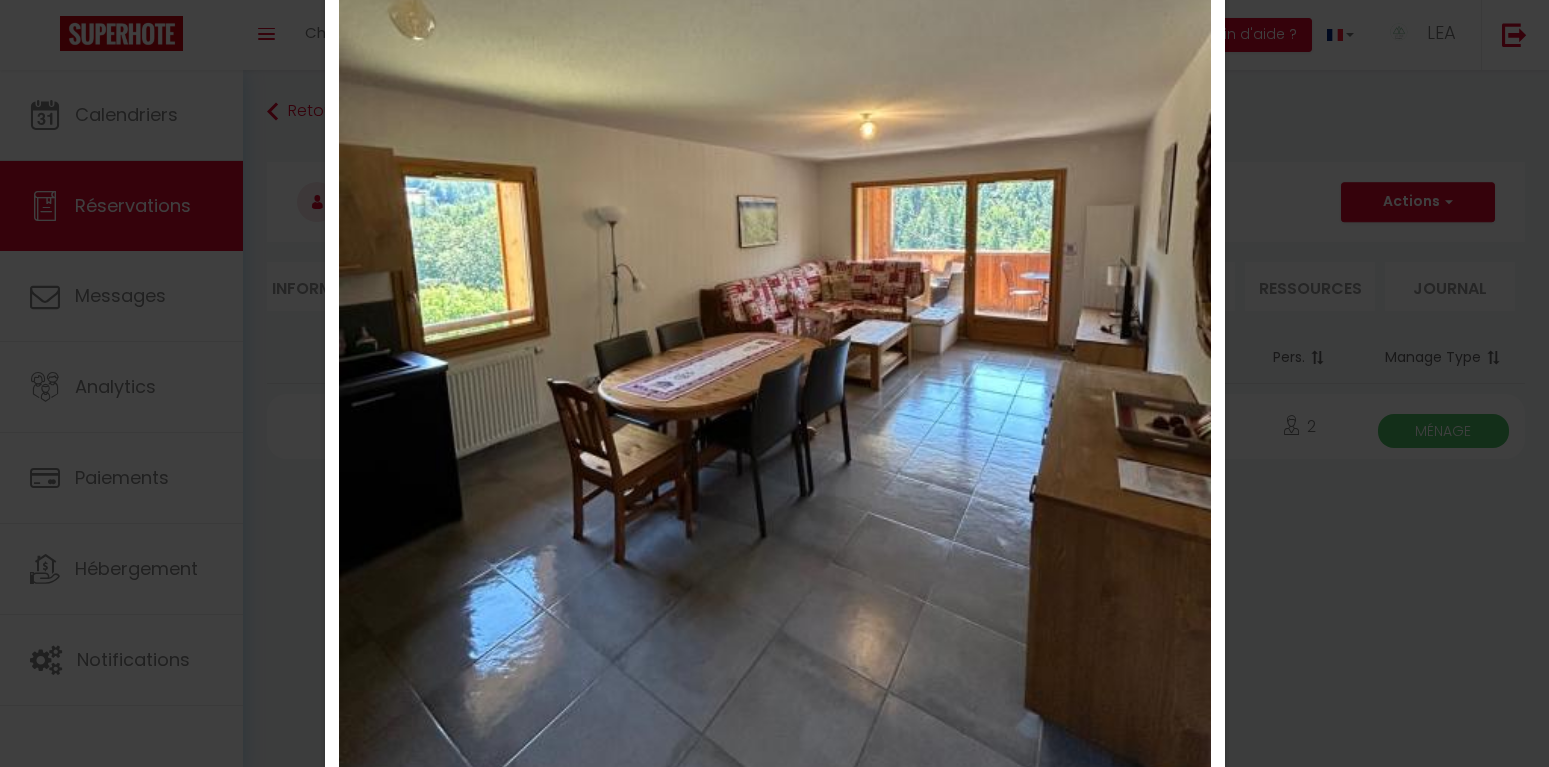 scroll, scrollTop: 0, scrollLeft: 0, axis: both 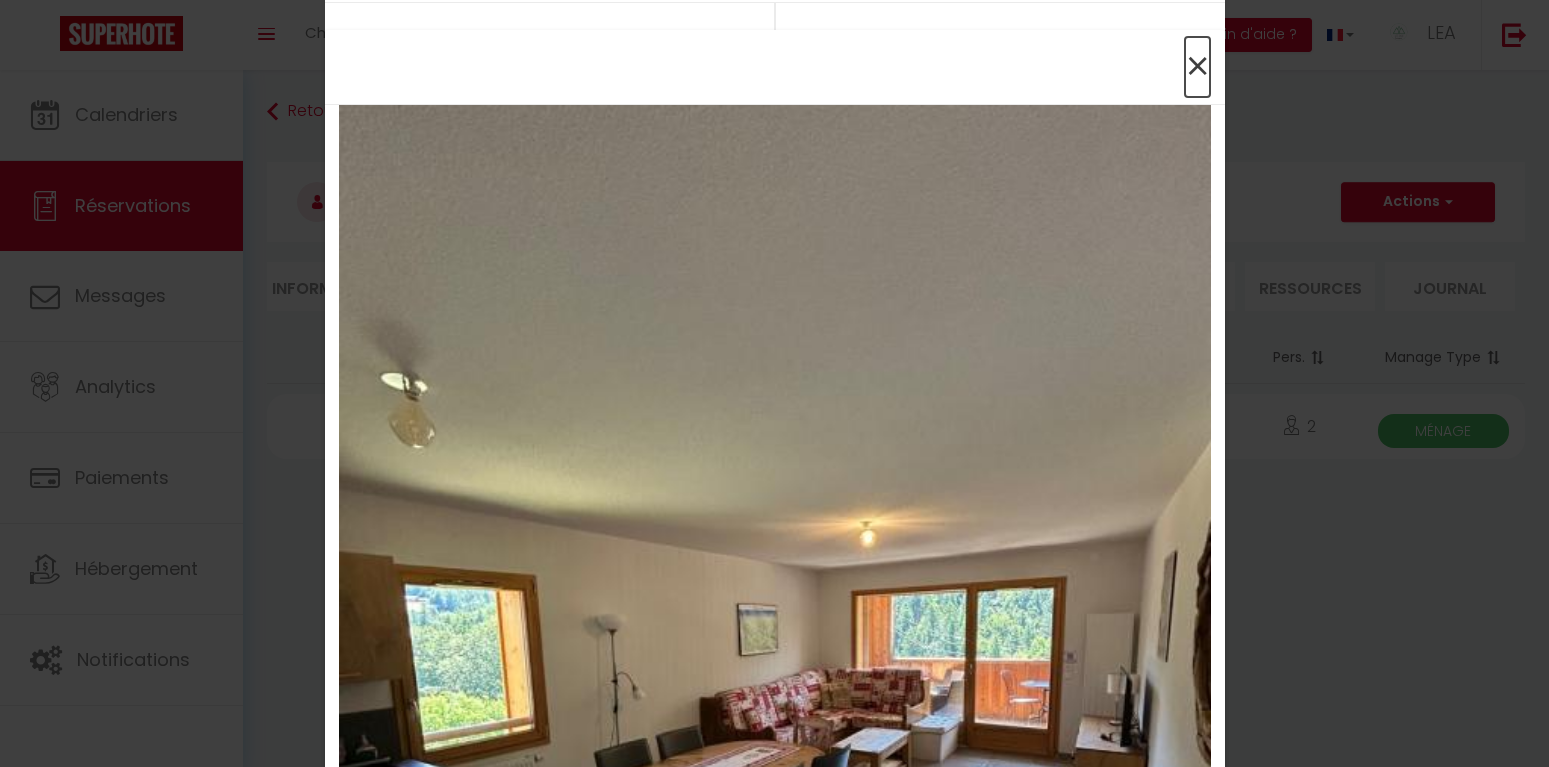 click on "×" at bounding box center (1197, 67) 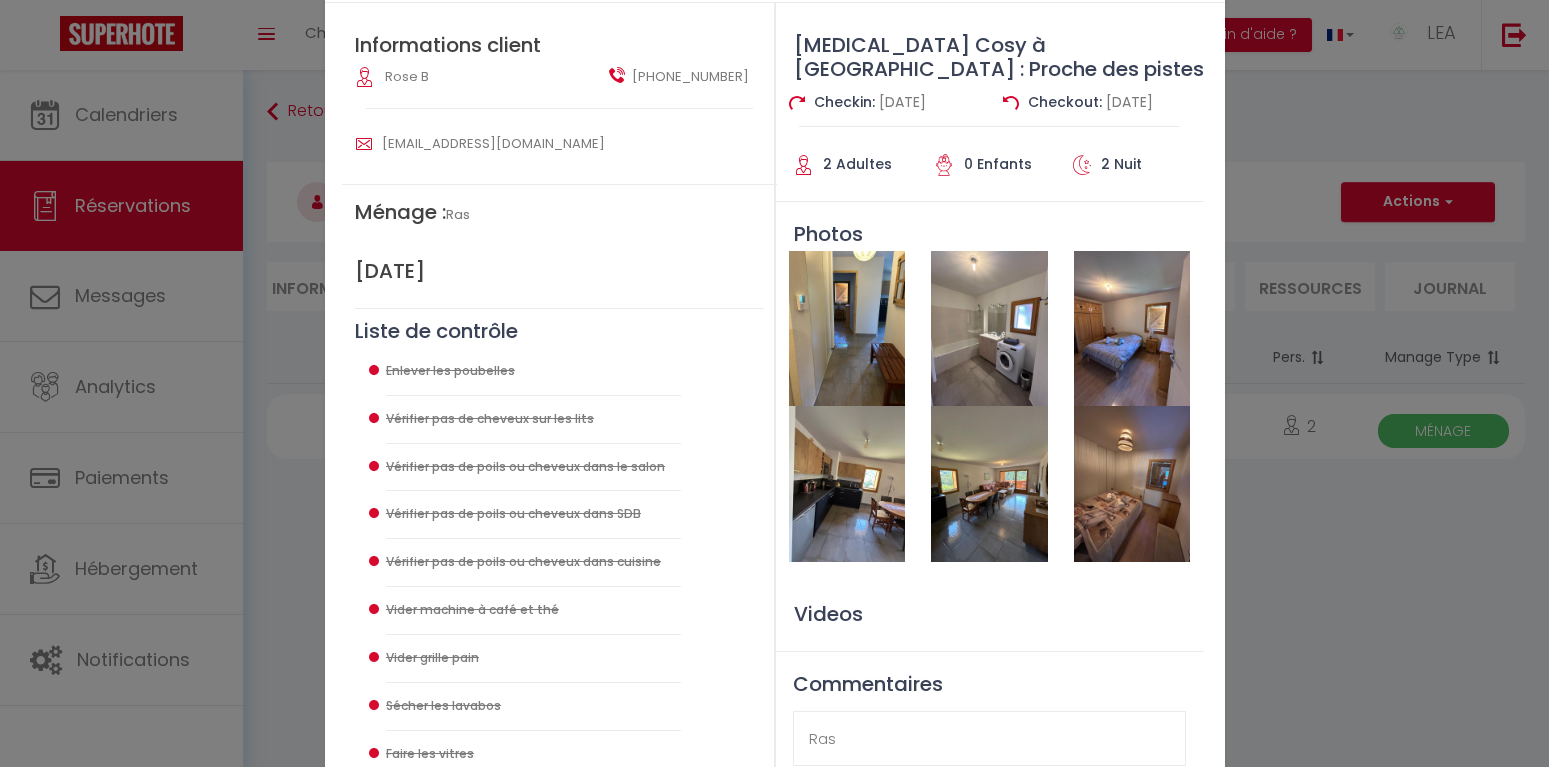 scroll, scrollTop: 0, scrollLeft: 0, axis: both 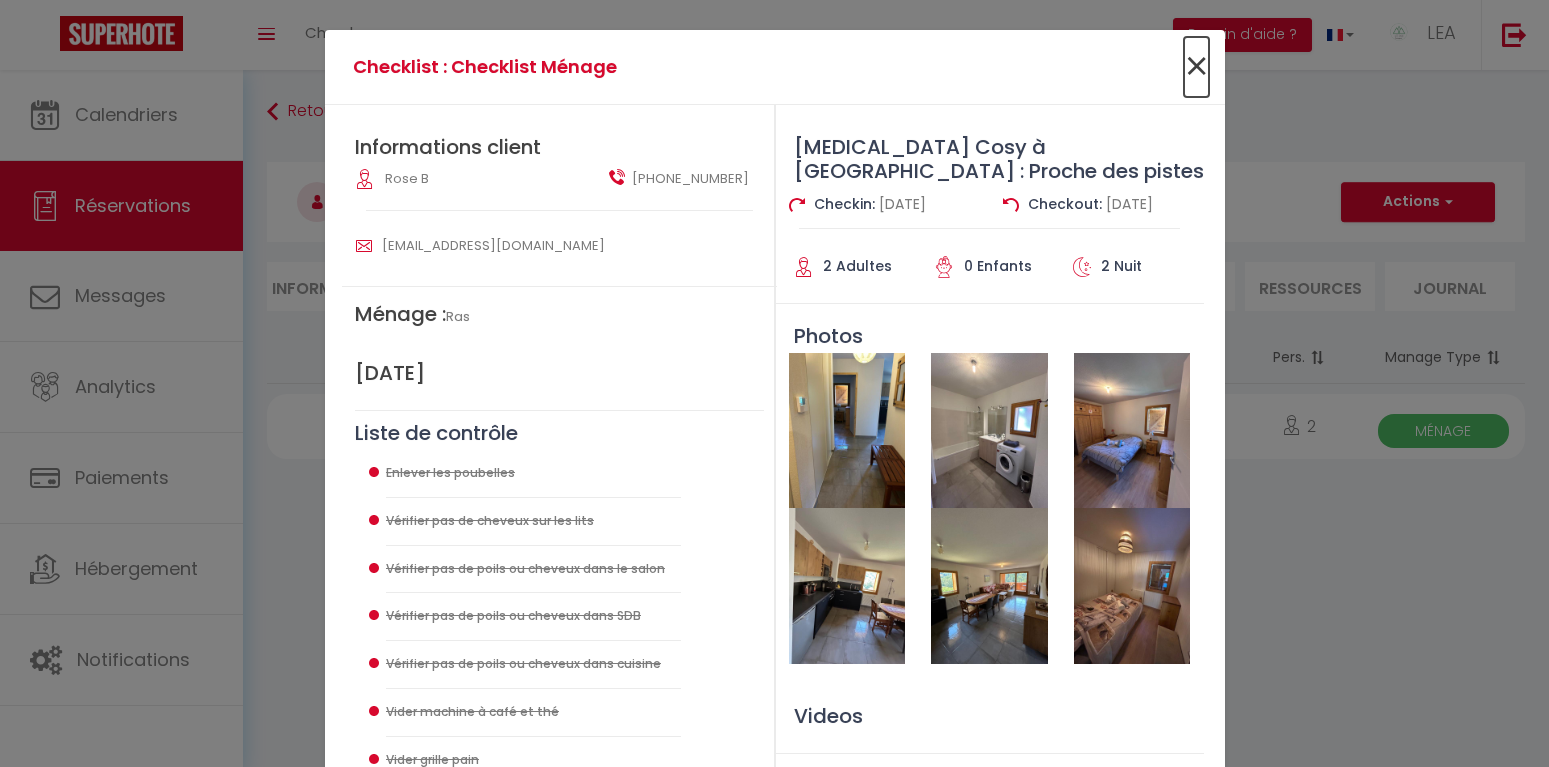 click on "×" at bounding box center [1196, 67] 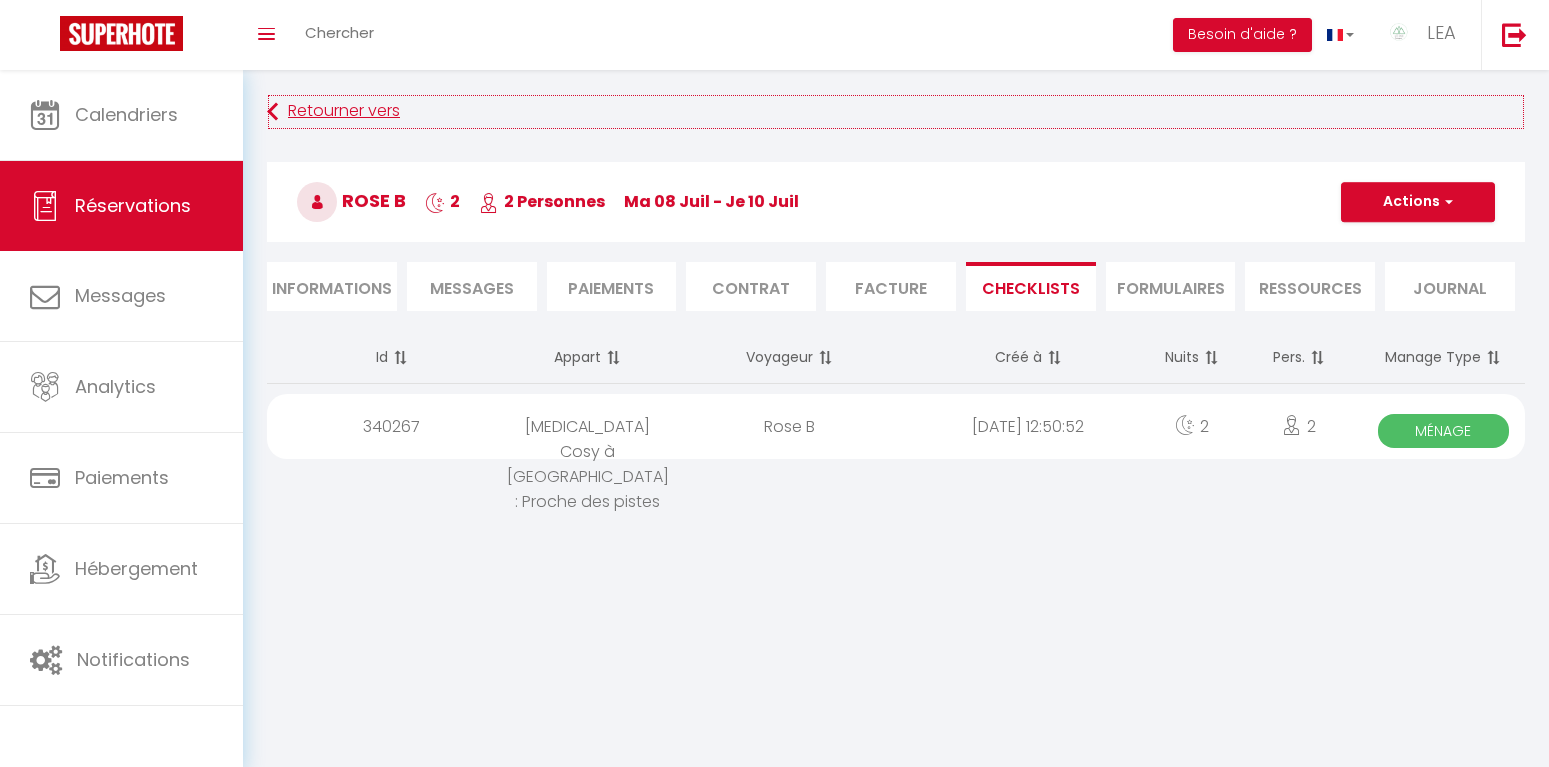 click on "Retourner vers" at bounding box center [896, 112] 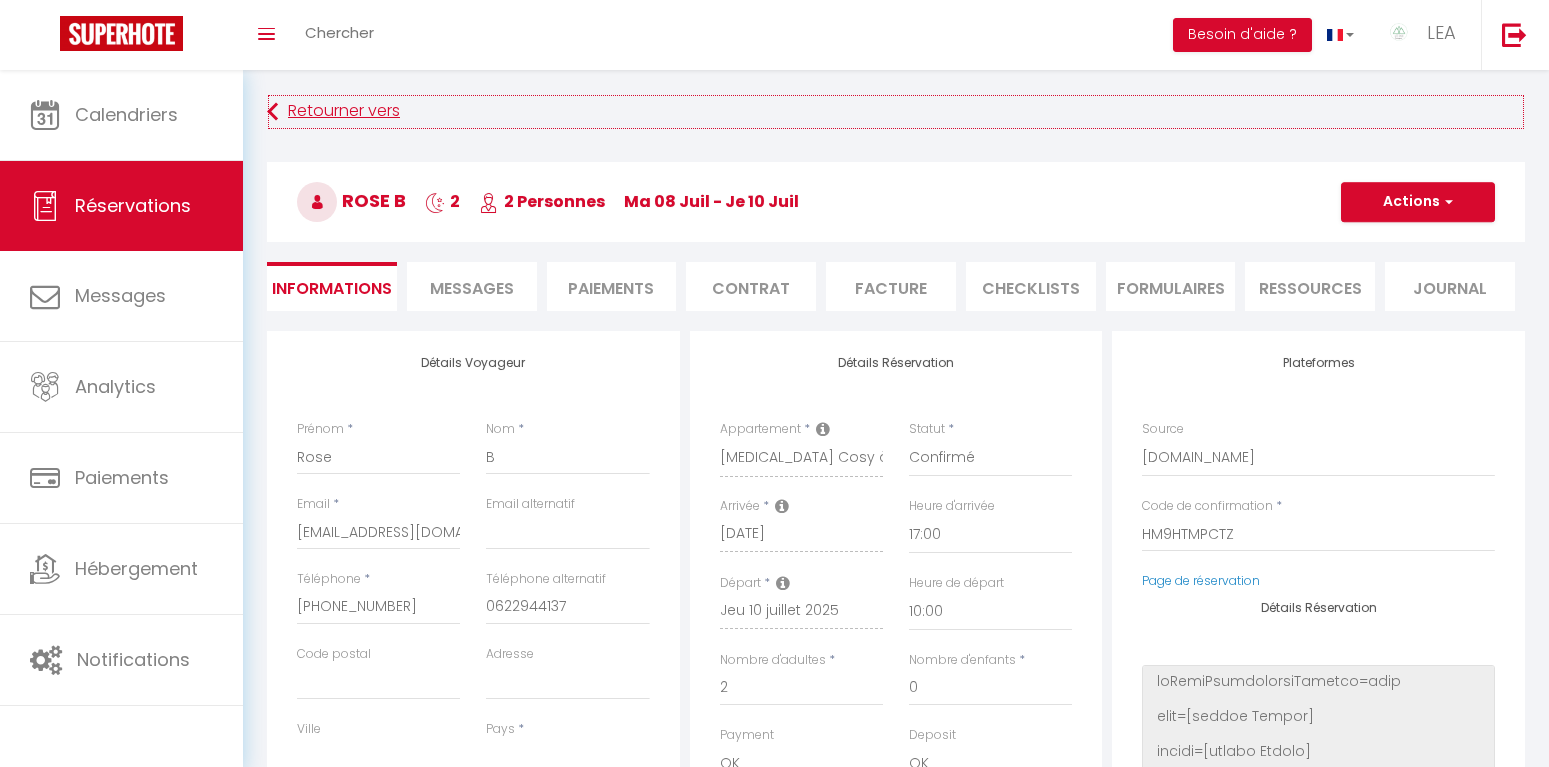 select 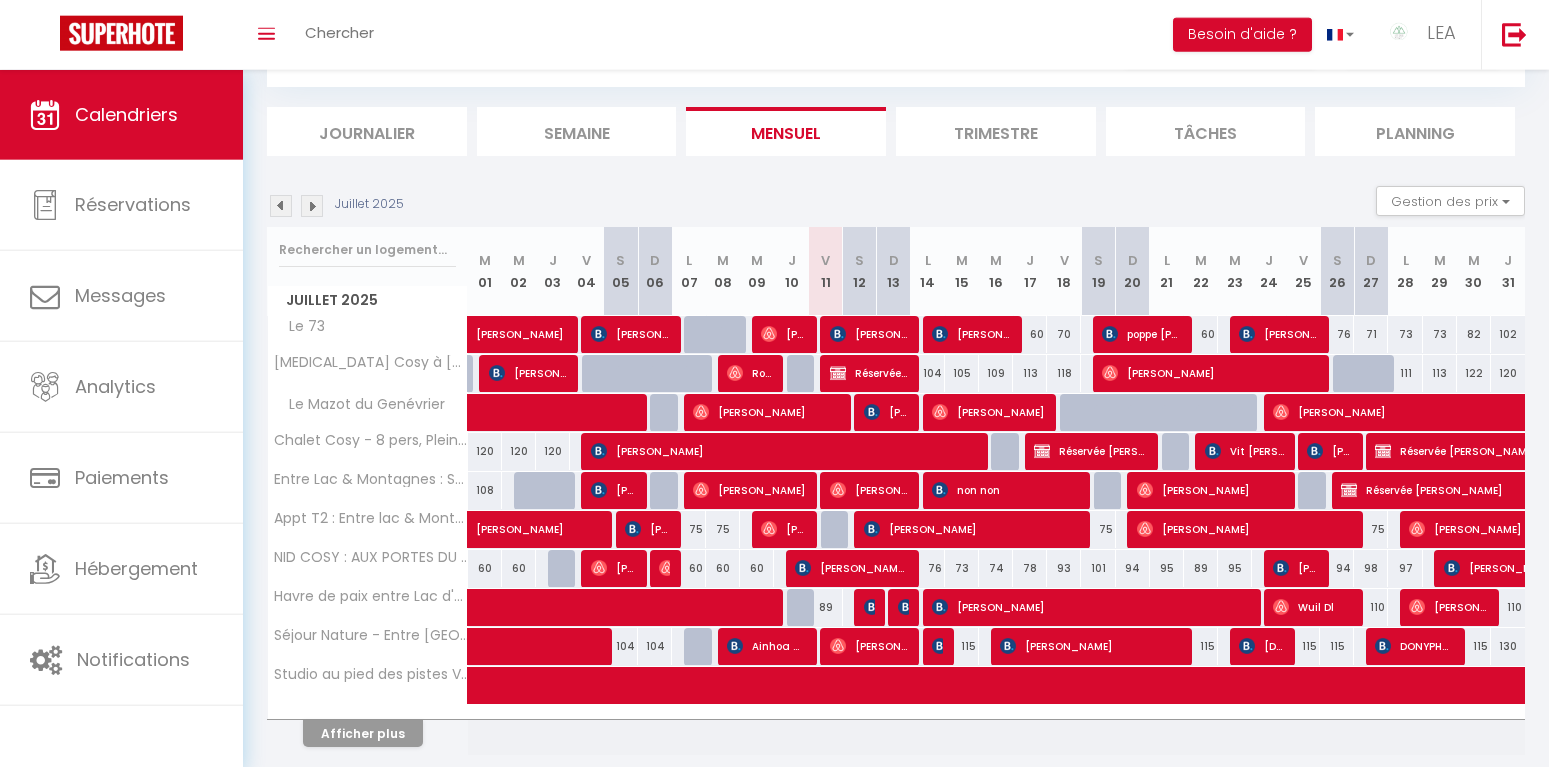 scroll, scrollTop: 102, scrollLeft: 0, axis: vertical 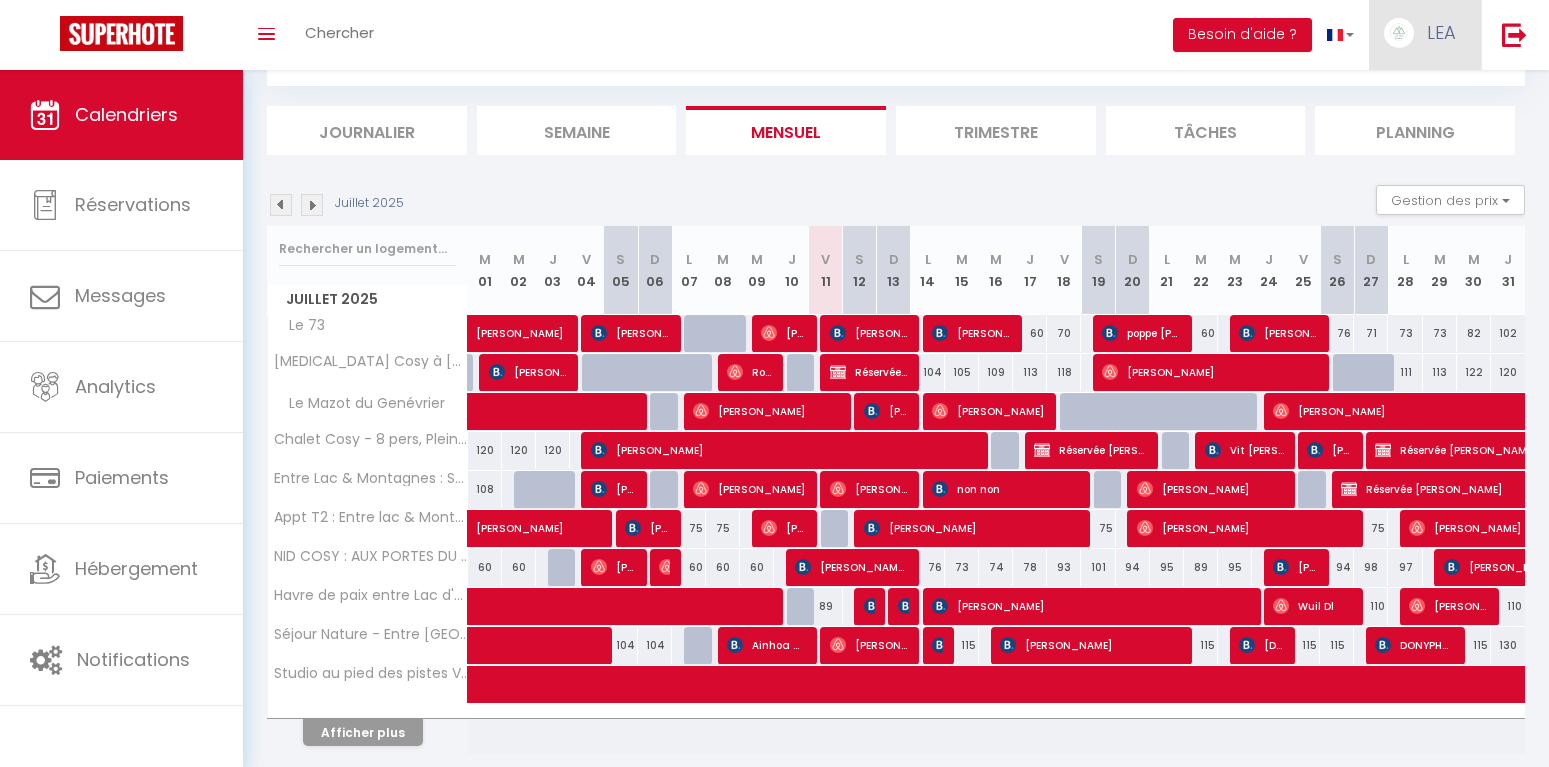 click at bounding box center (1399, 33) 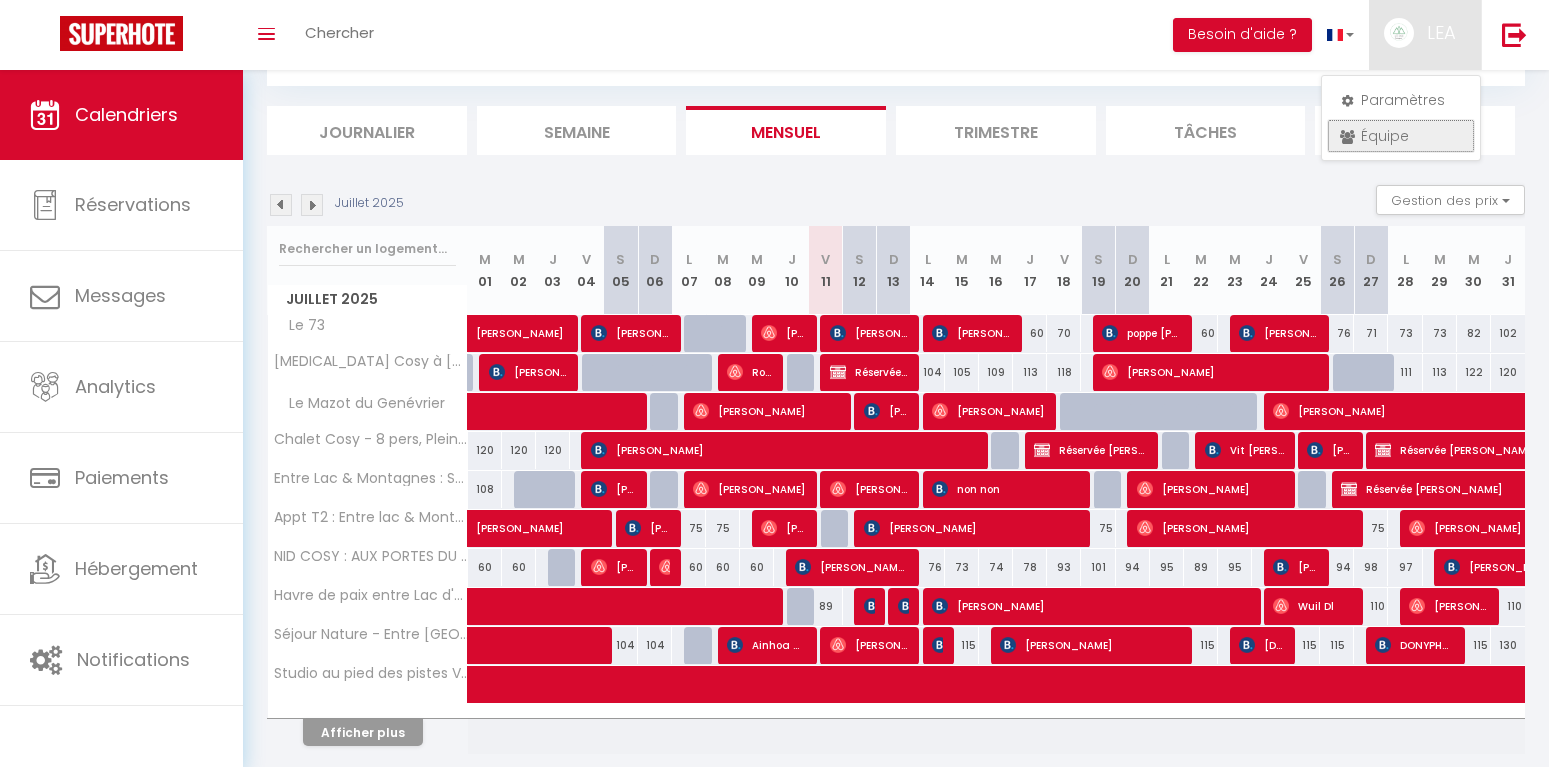 click on "Équipe" at bounding box center [1401, 136] 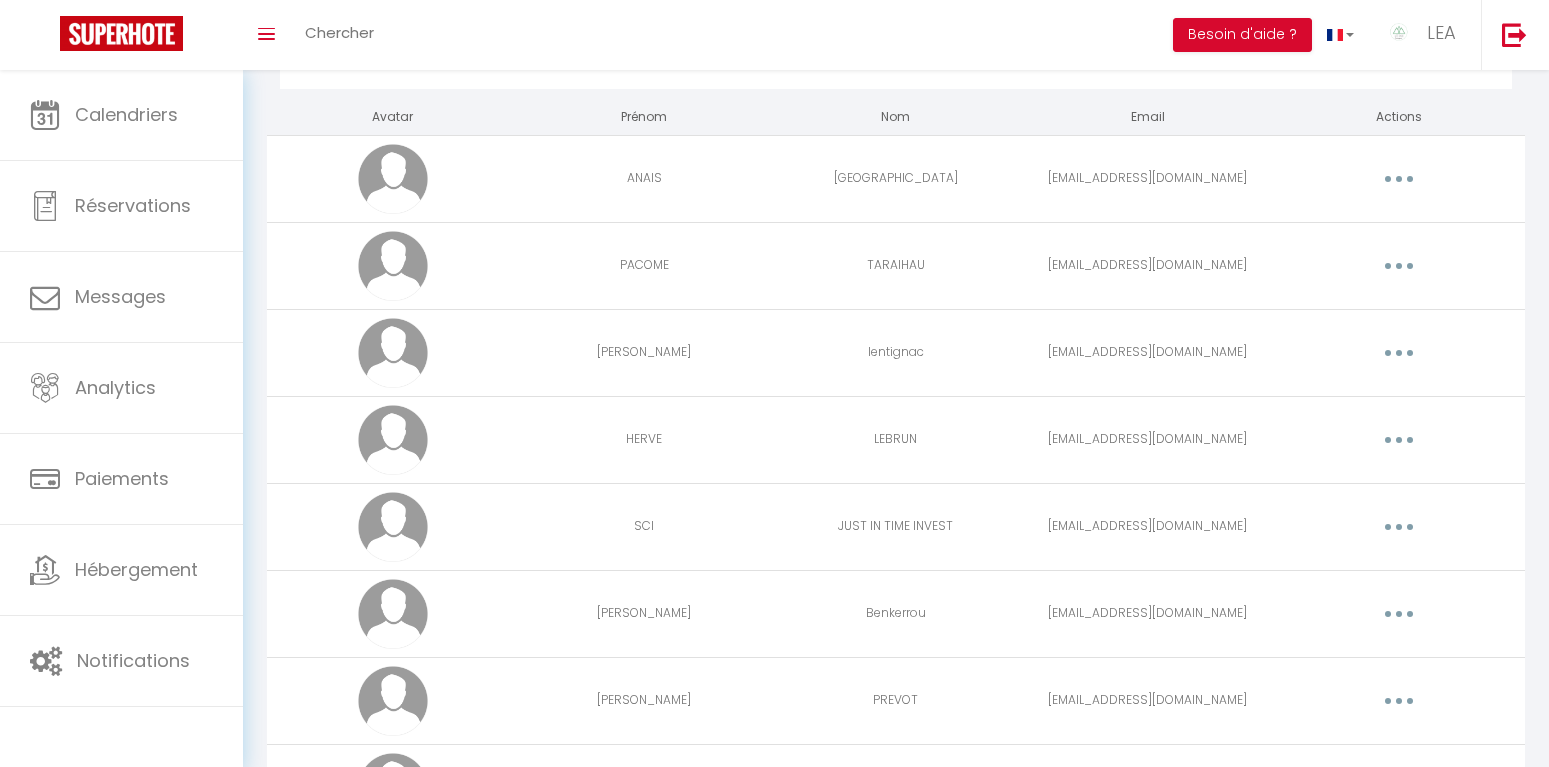 scroll, scrollTop: 0, scrollLeft: 0, axis: both 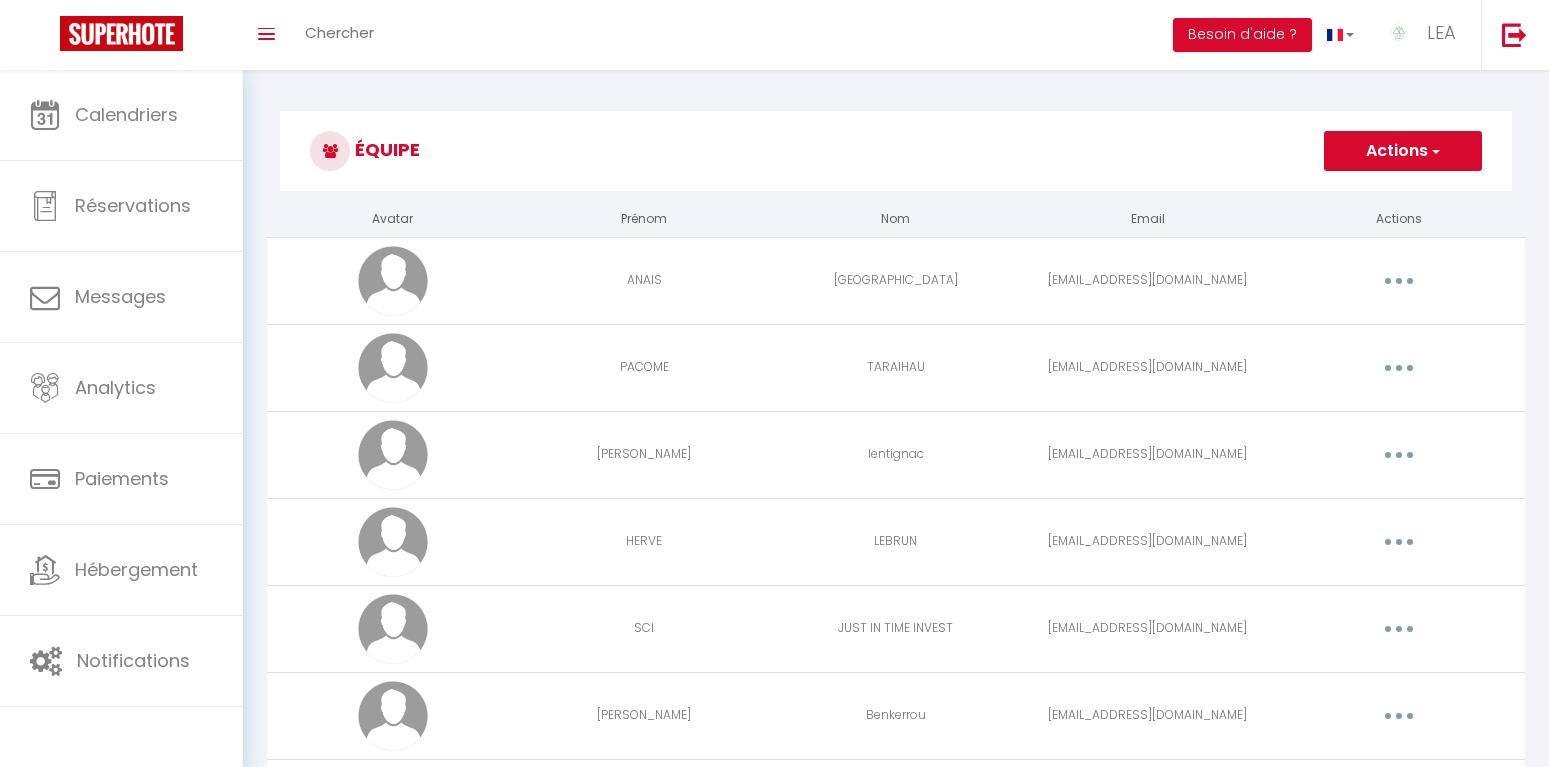 click at bounding box center [1399, 455] 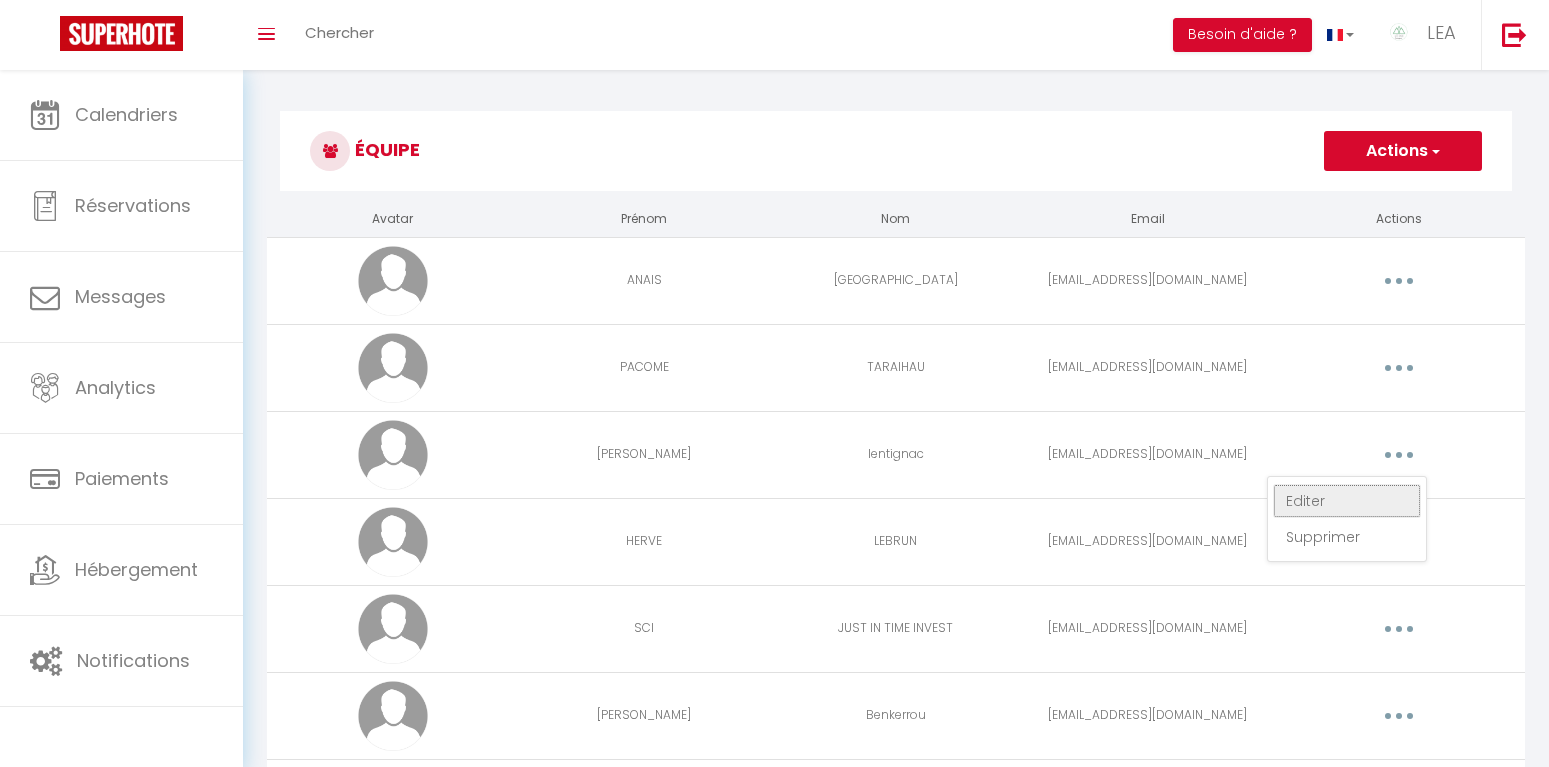 click on "Editer" at bounding box center (1347, 501) 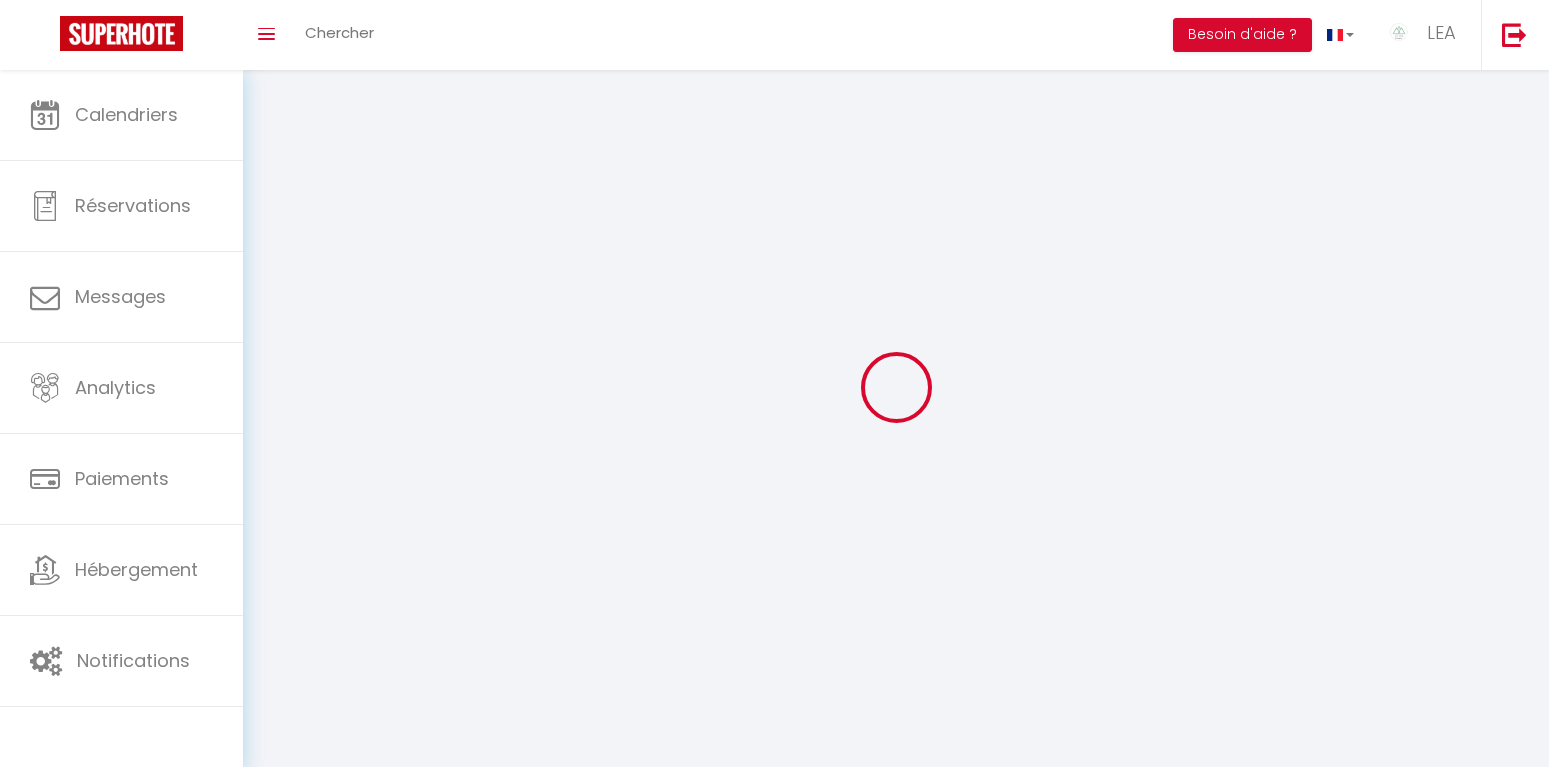 type on "[EMAIL_ADDRESS][DOMAIN_NAME]" 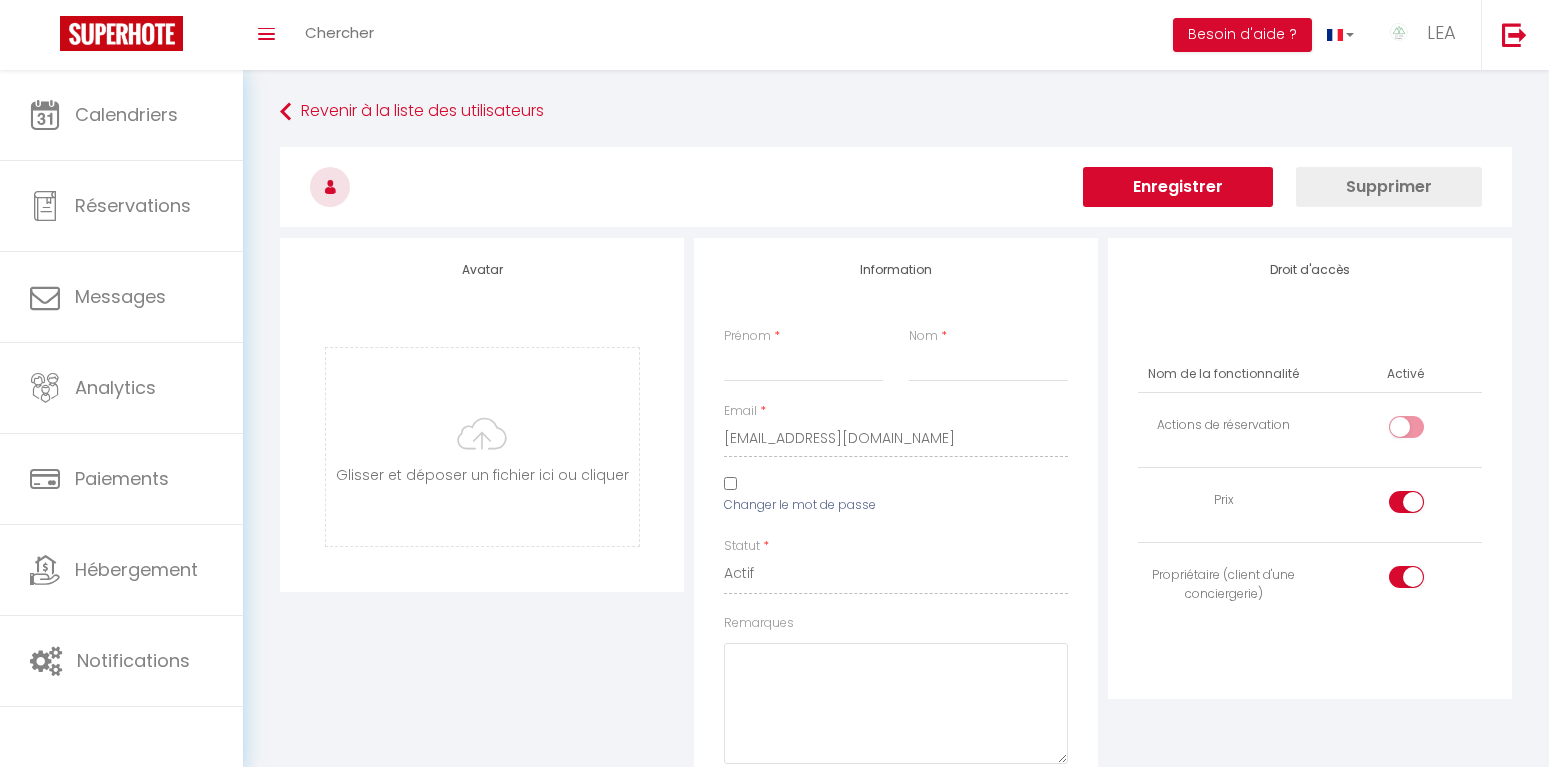 type on "[PERSON_NAME]" 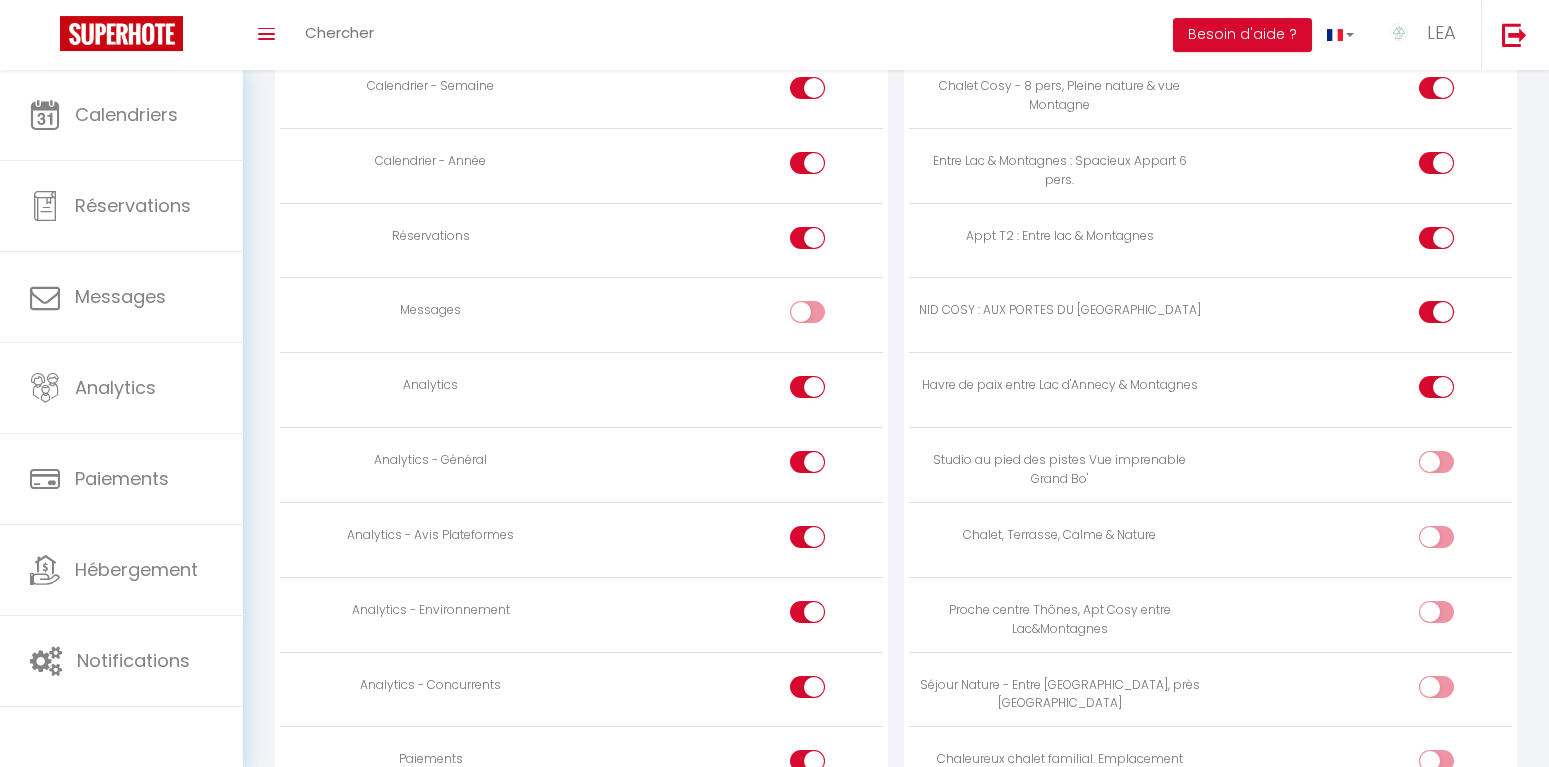 scroll, scrollTop: 1428, scrollLeft: 0, axis: vertical 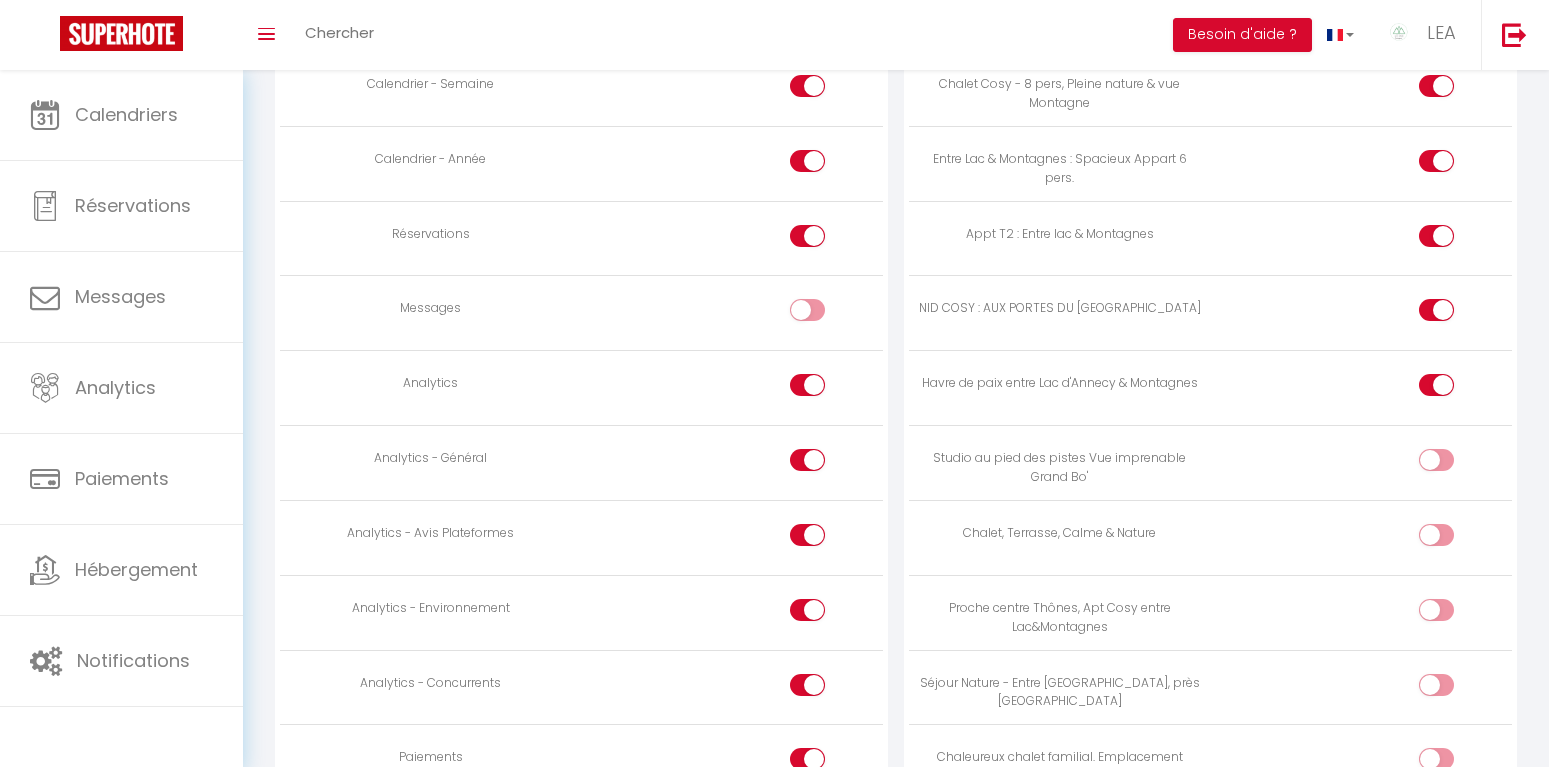 click at bounding box center [1436, 464] 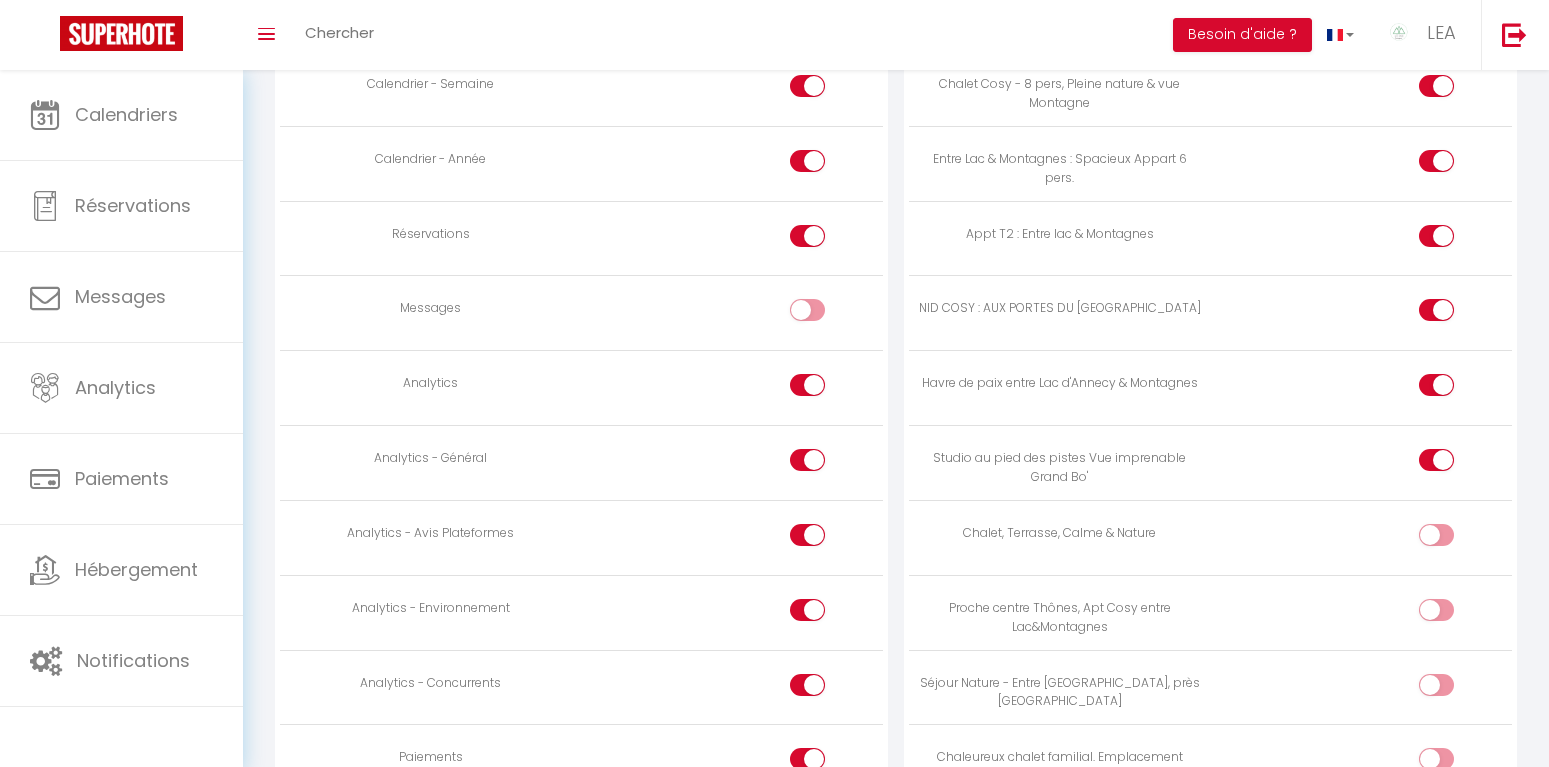 click at bounding box center (1436, 535) 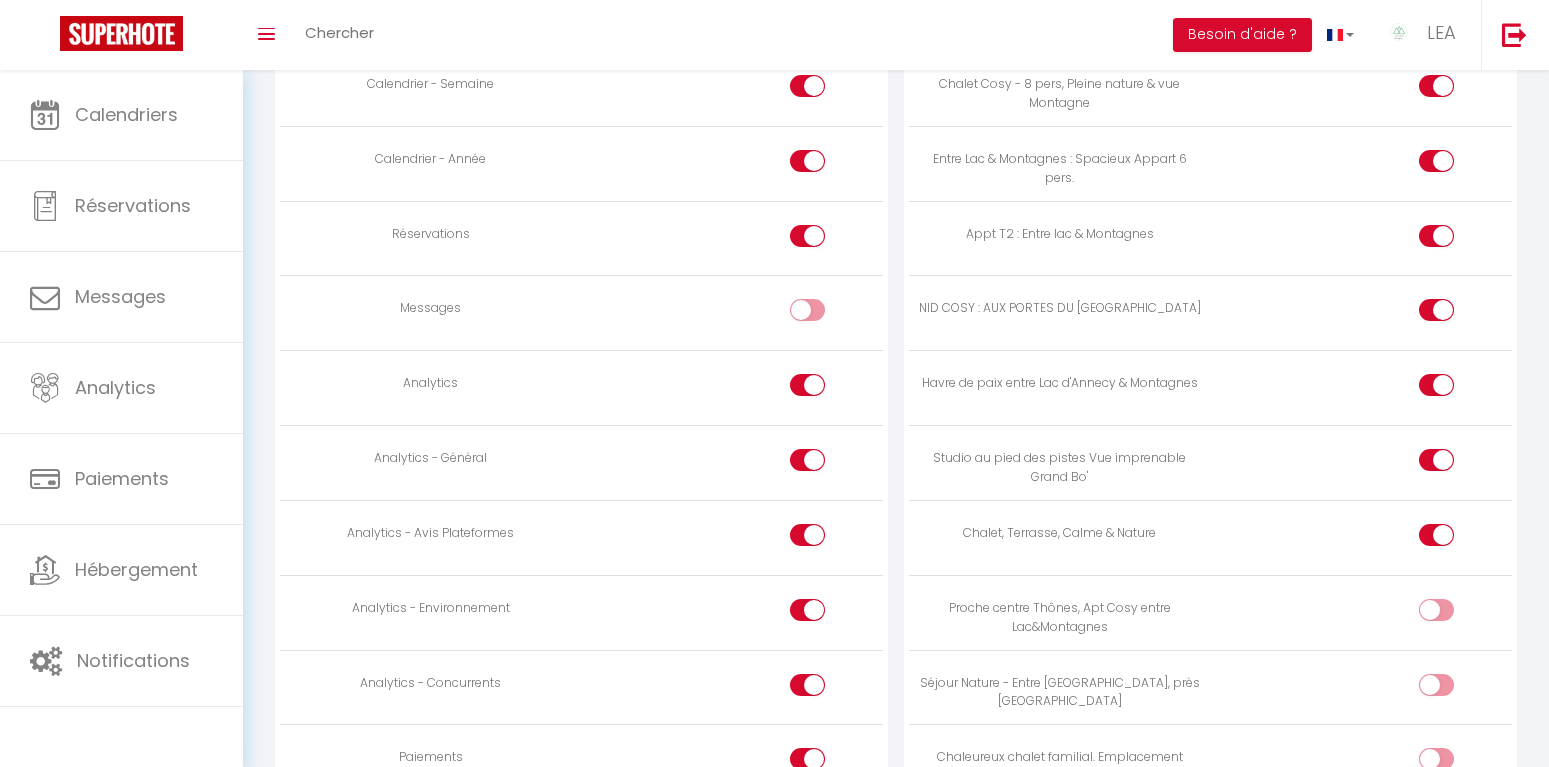 click at bounding box center (1453, 614) 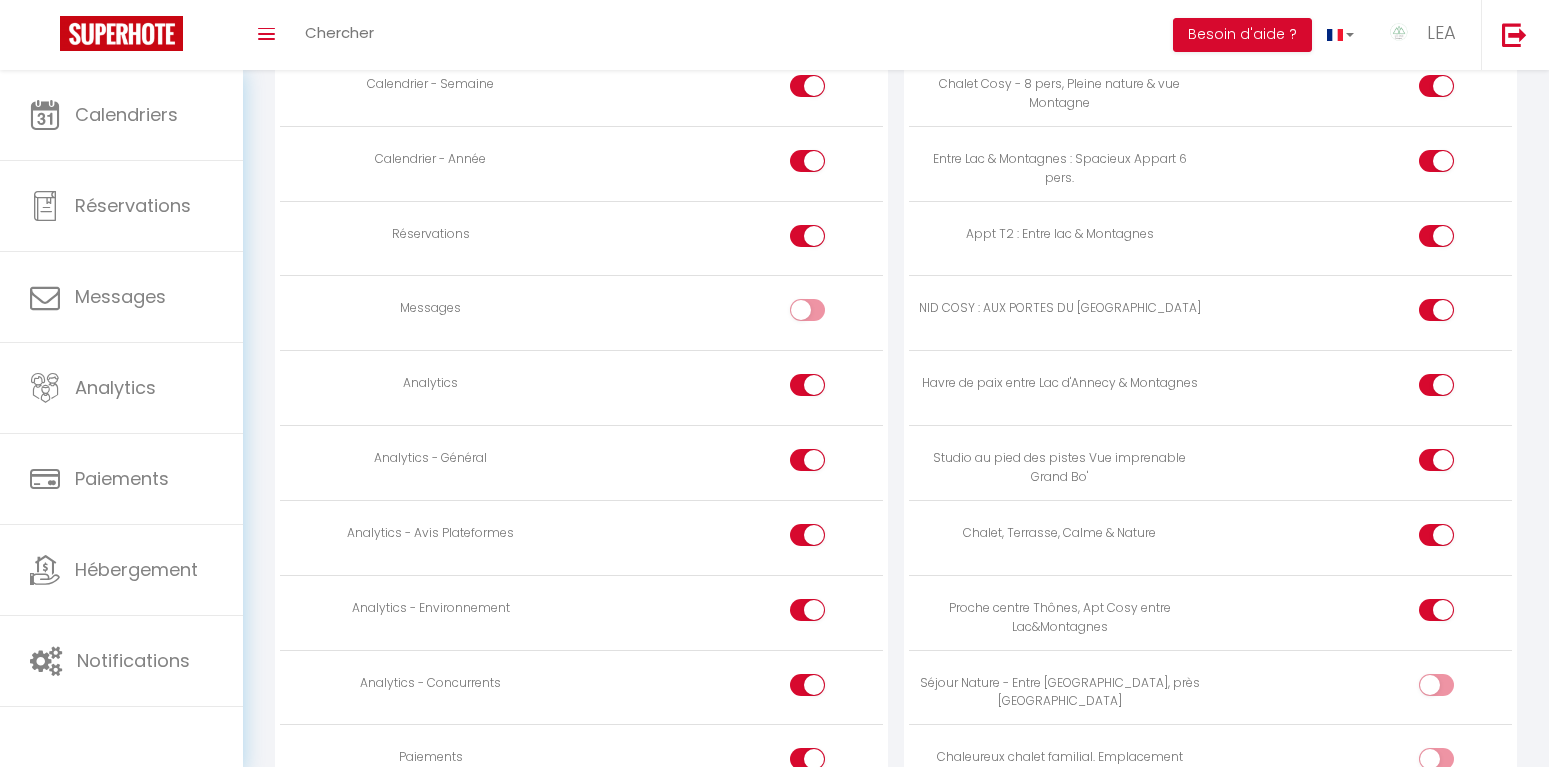 click at bounding box center (1436, 685) 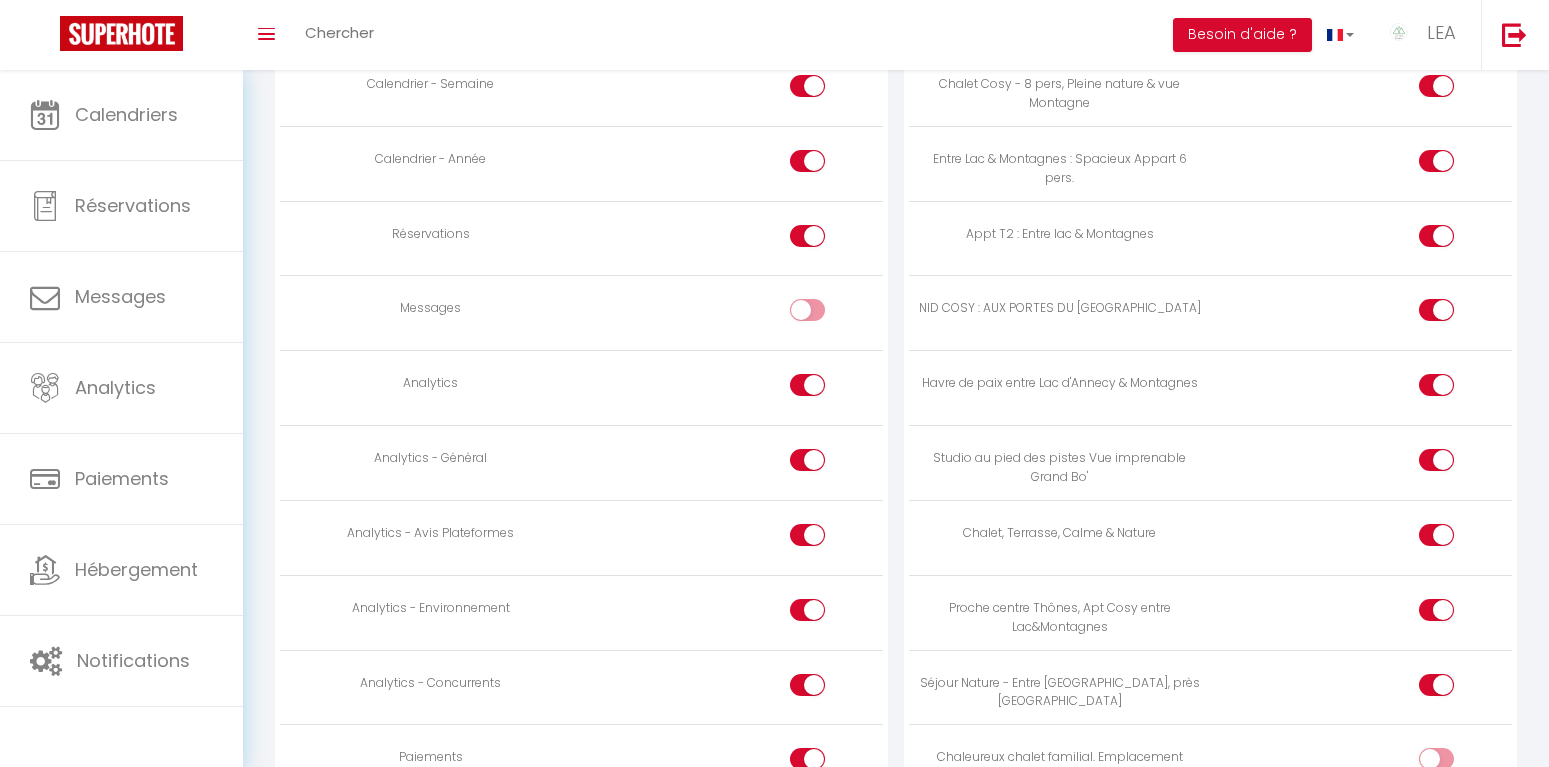 click at bounding box center (1436, 759) 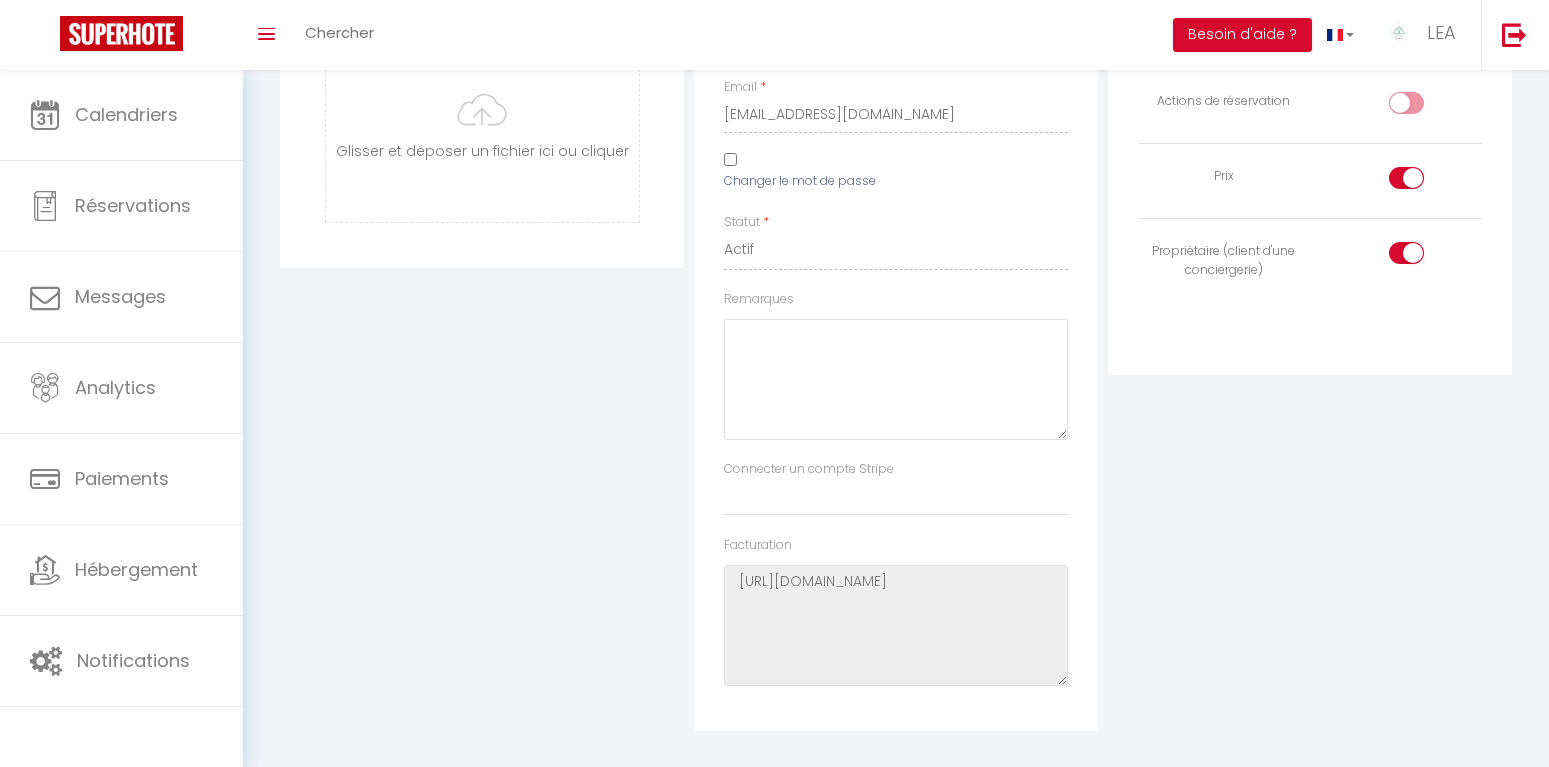 scroll, scrollTop: 0, scrollLeft: 0, axis: both 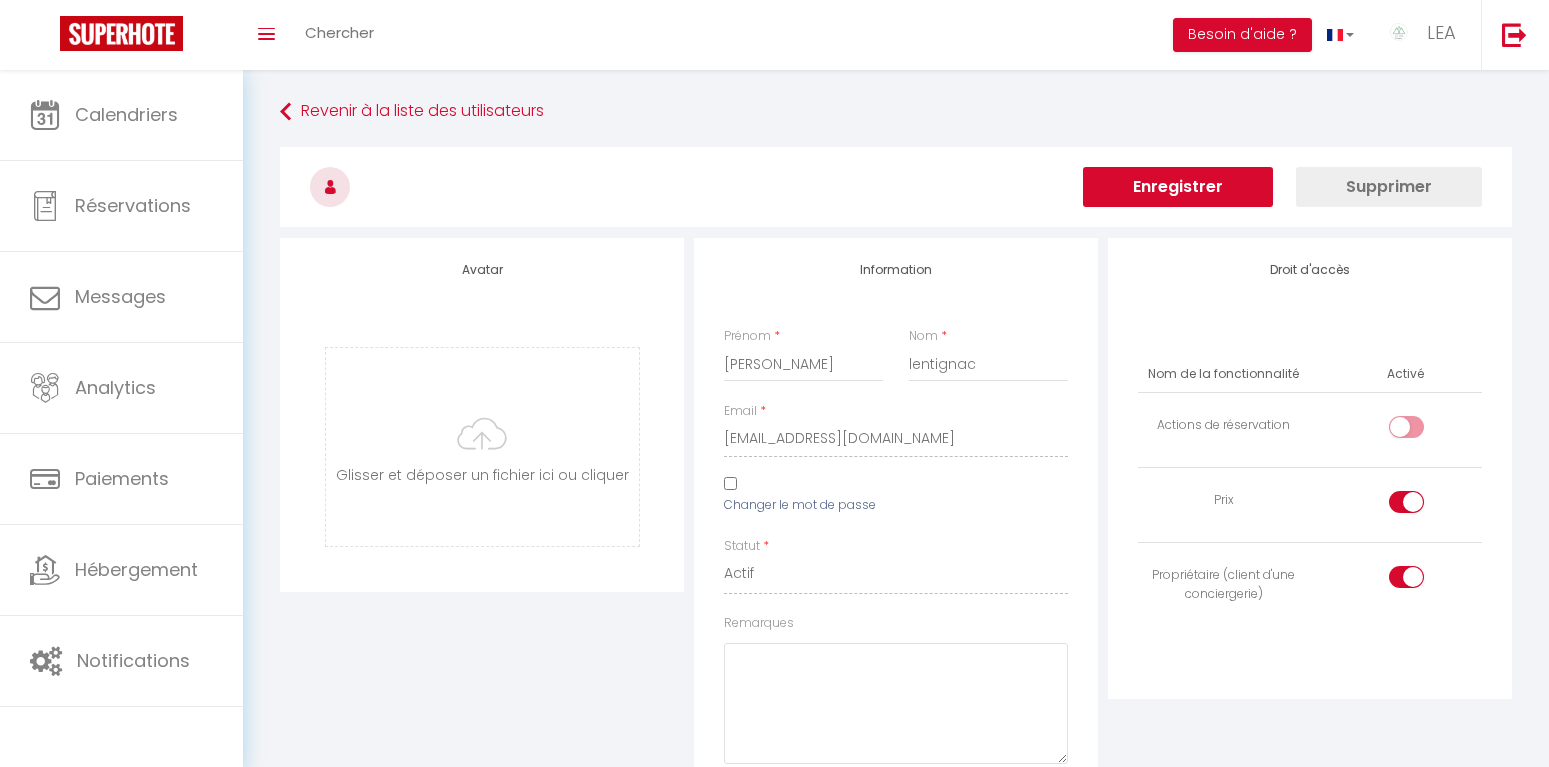 click on "Enregistrer" at bounding box center [1178, 187] 